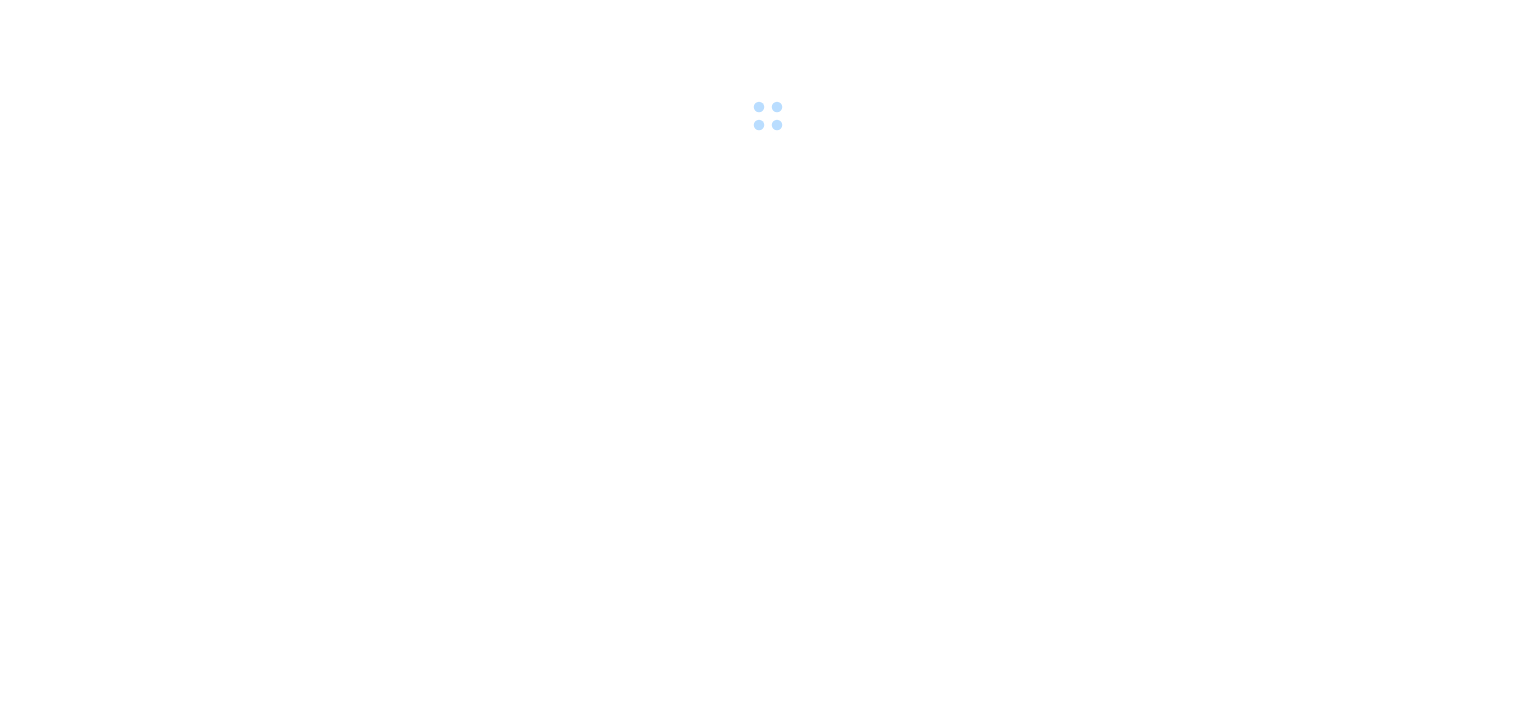 scroll, scrollTop: 0, scrollLeft: 0, axis: both 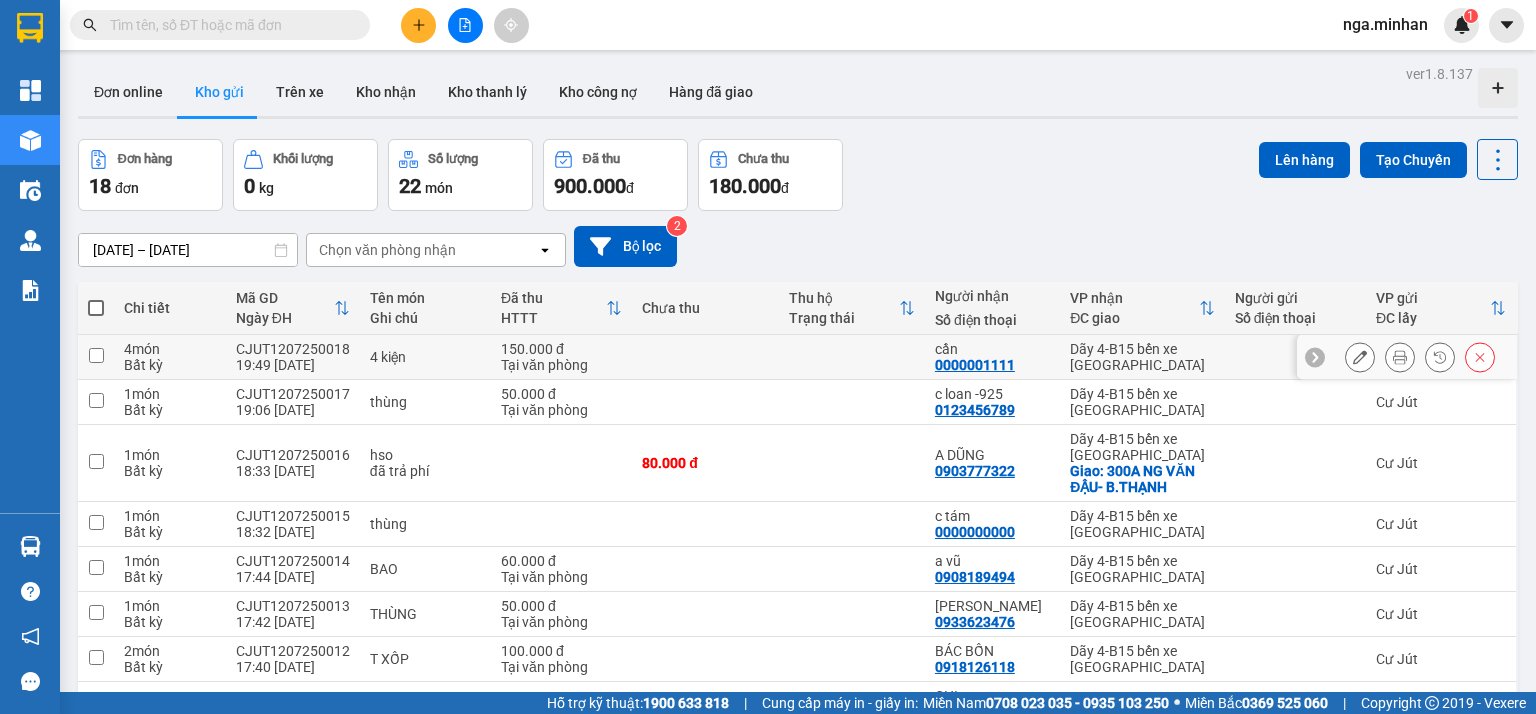 click 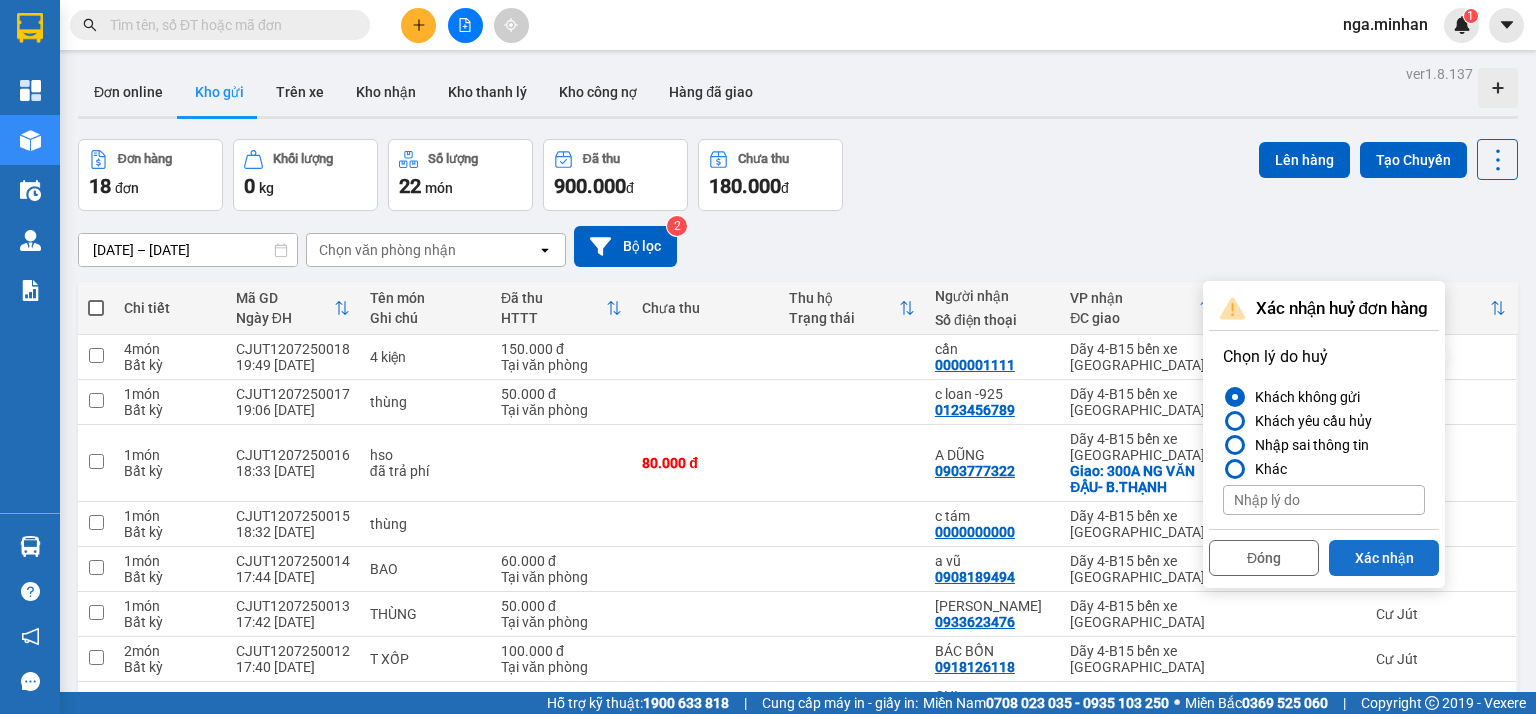click on "Xác nhận" at bounding box center [1384, 558] 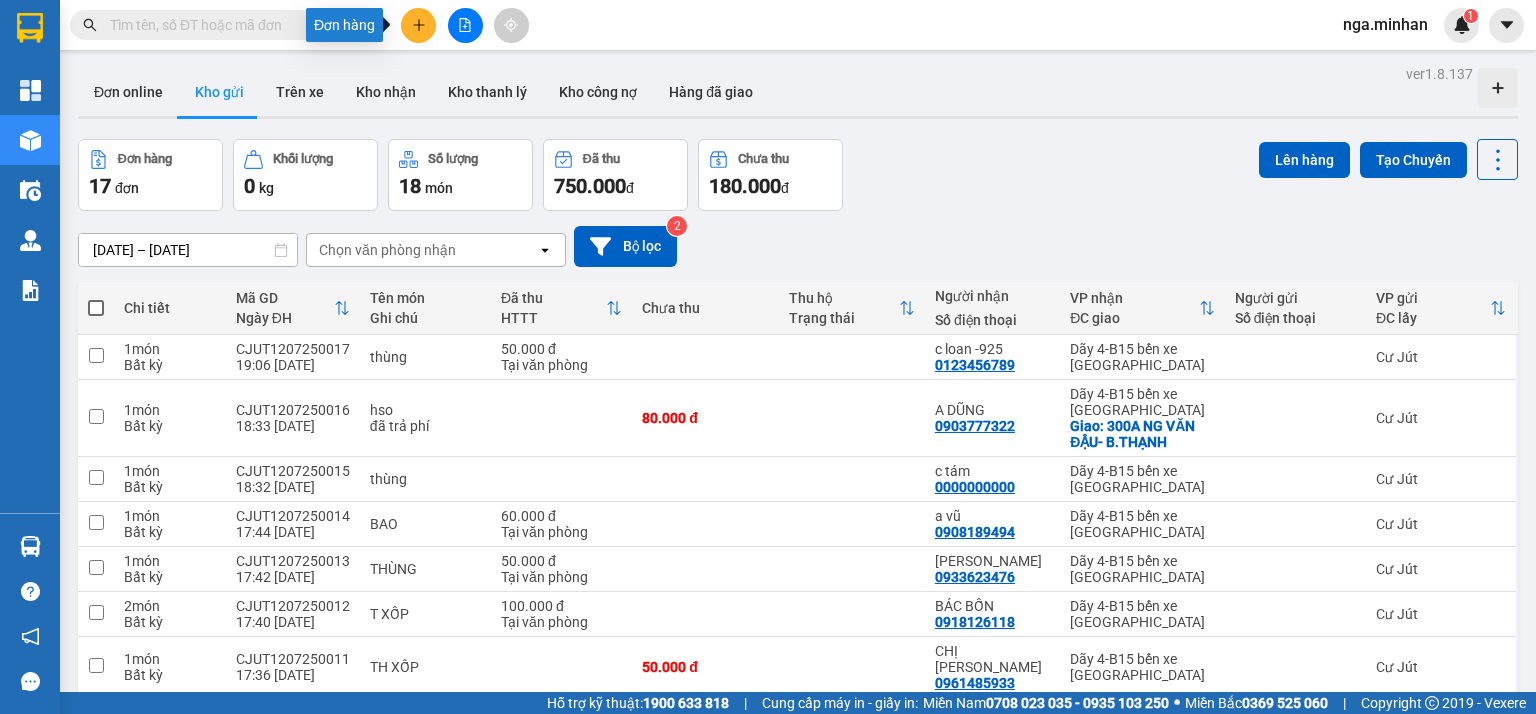 click at bounding box center (418, 25) 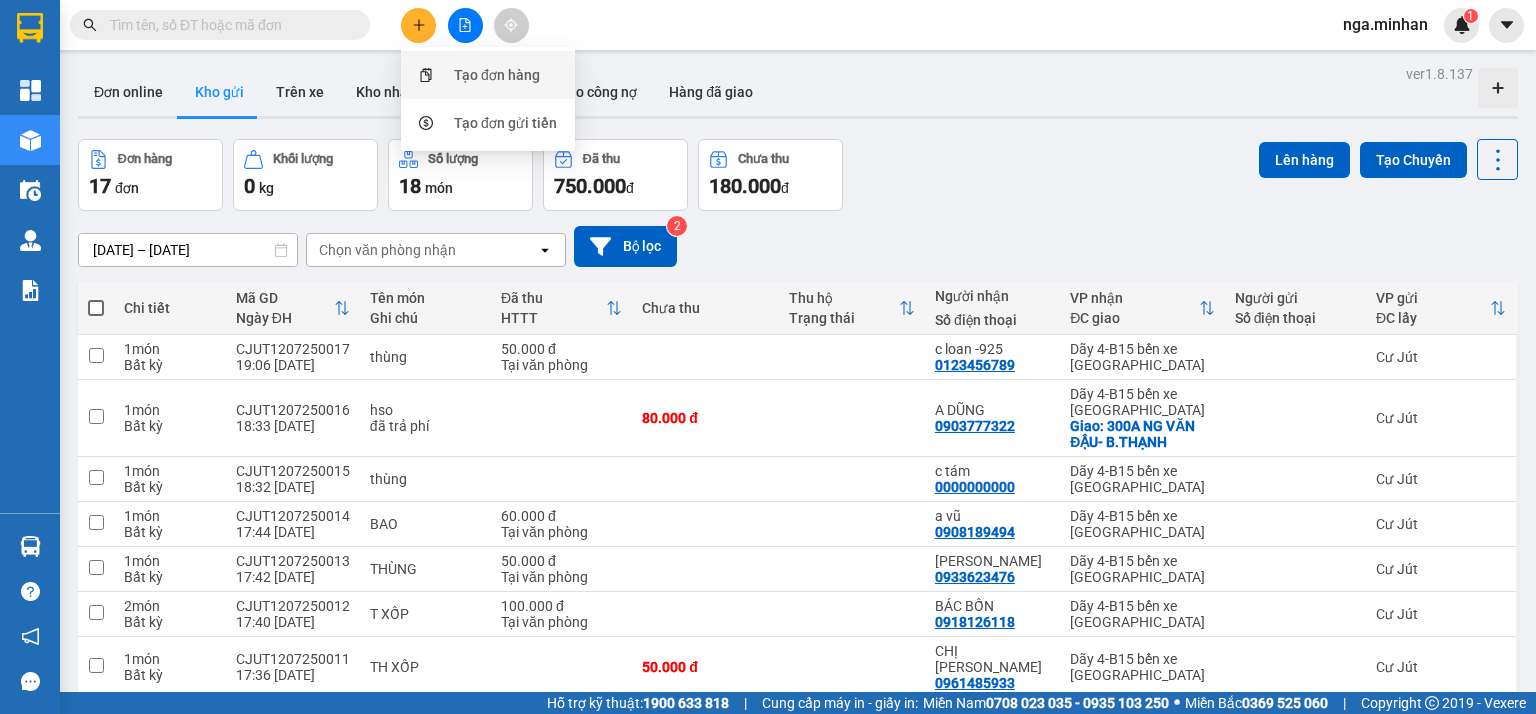 click on "Tạo đơn hàng" at bounding box center [497, 75] 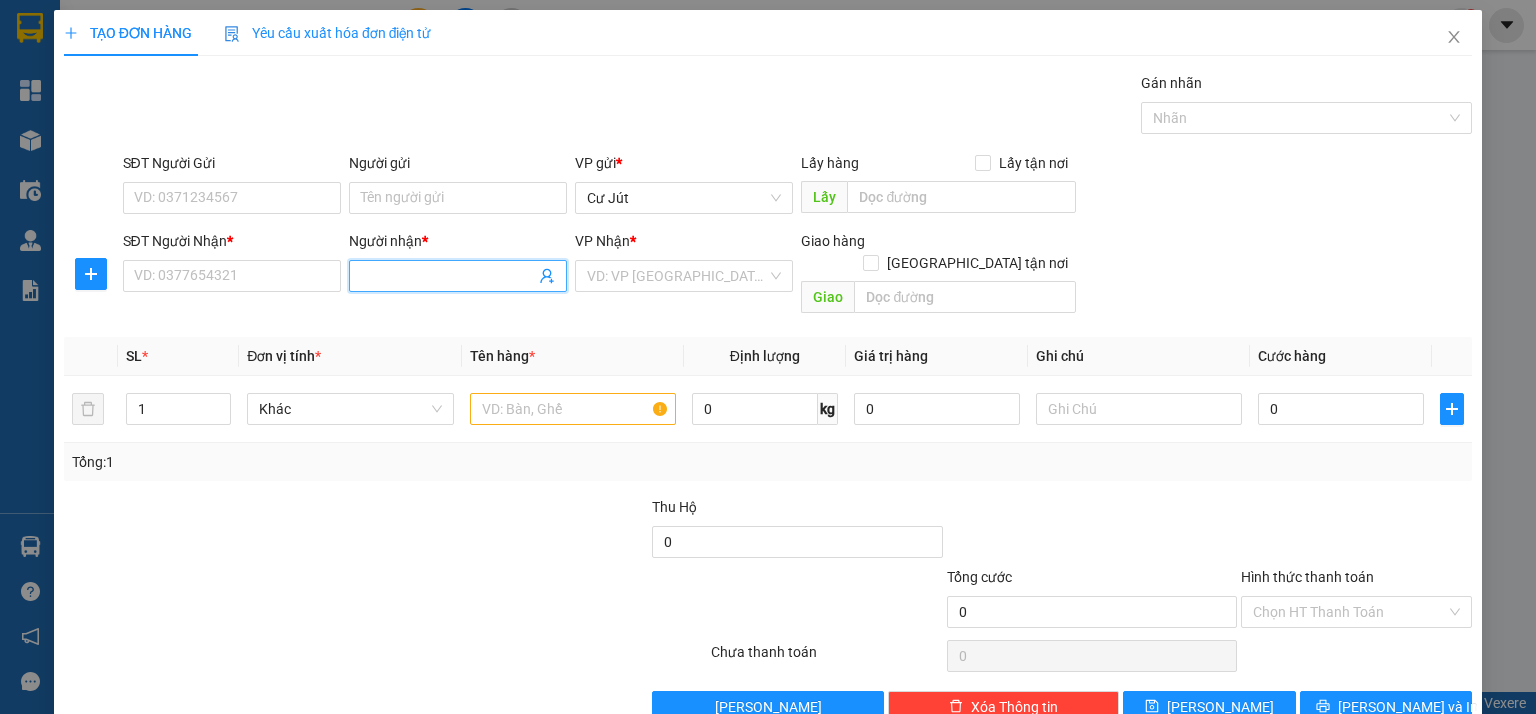 click on "Người nhận  *" at bounding box center (448, 276) 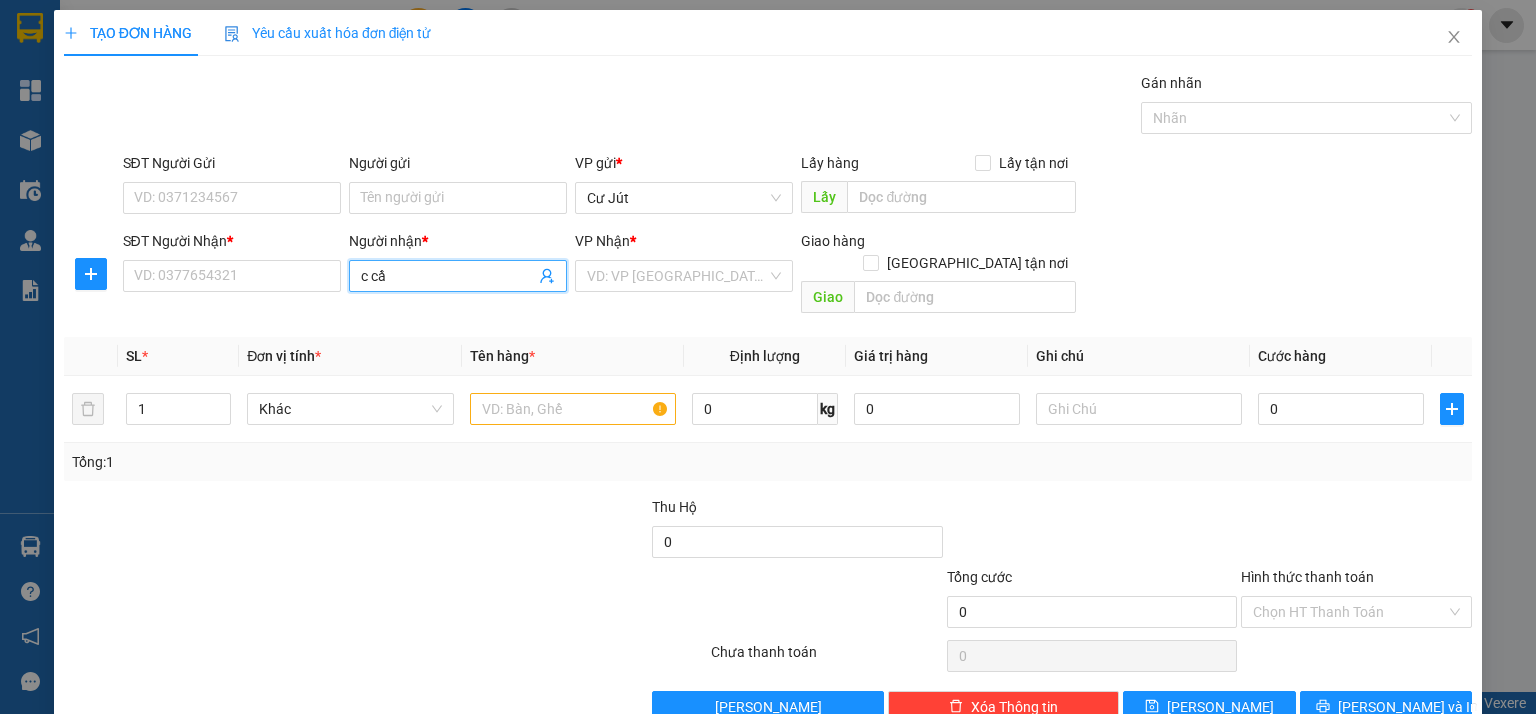 type on "c cần" 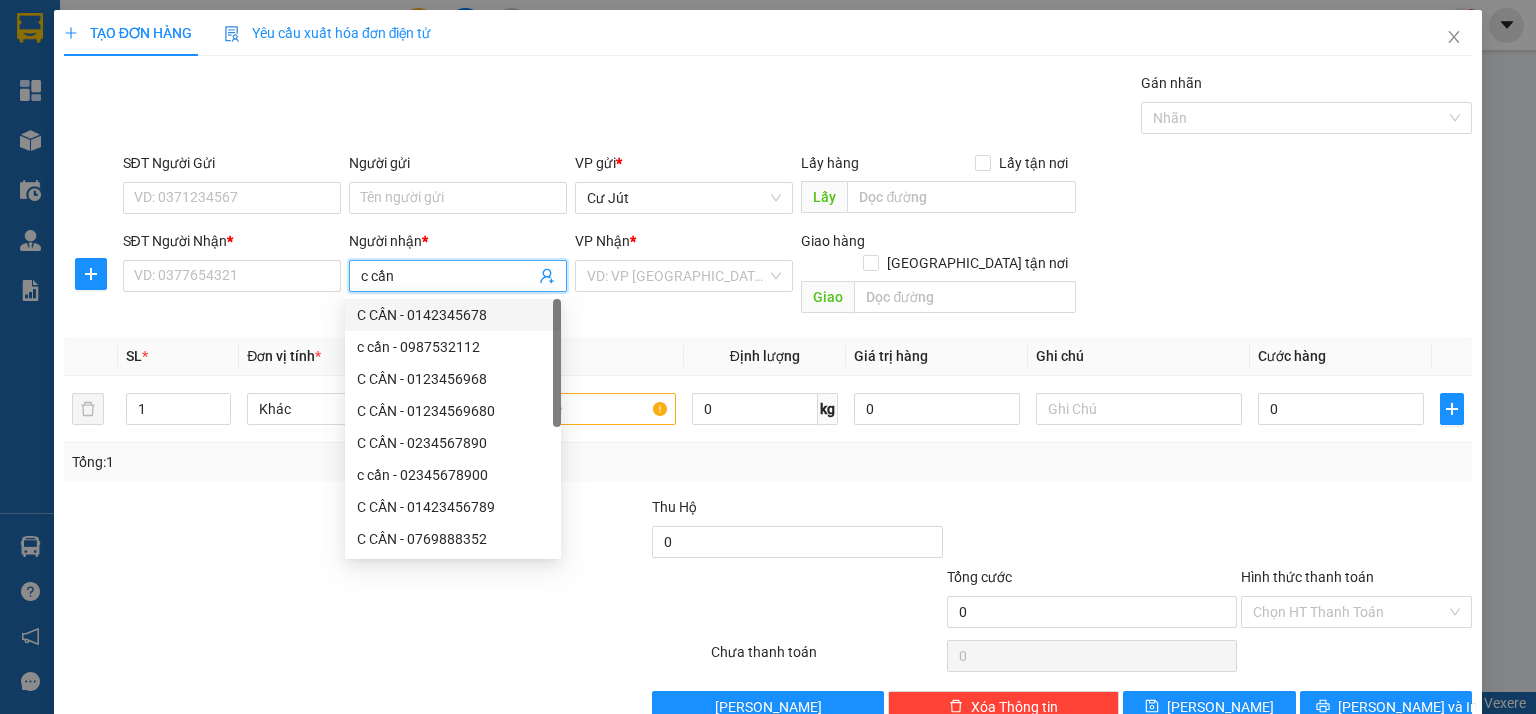 click on "C CẦN  - 0142345678" at bounding box center [453, 315] 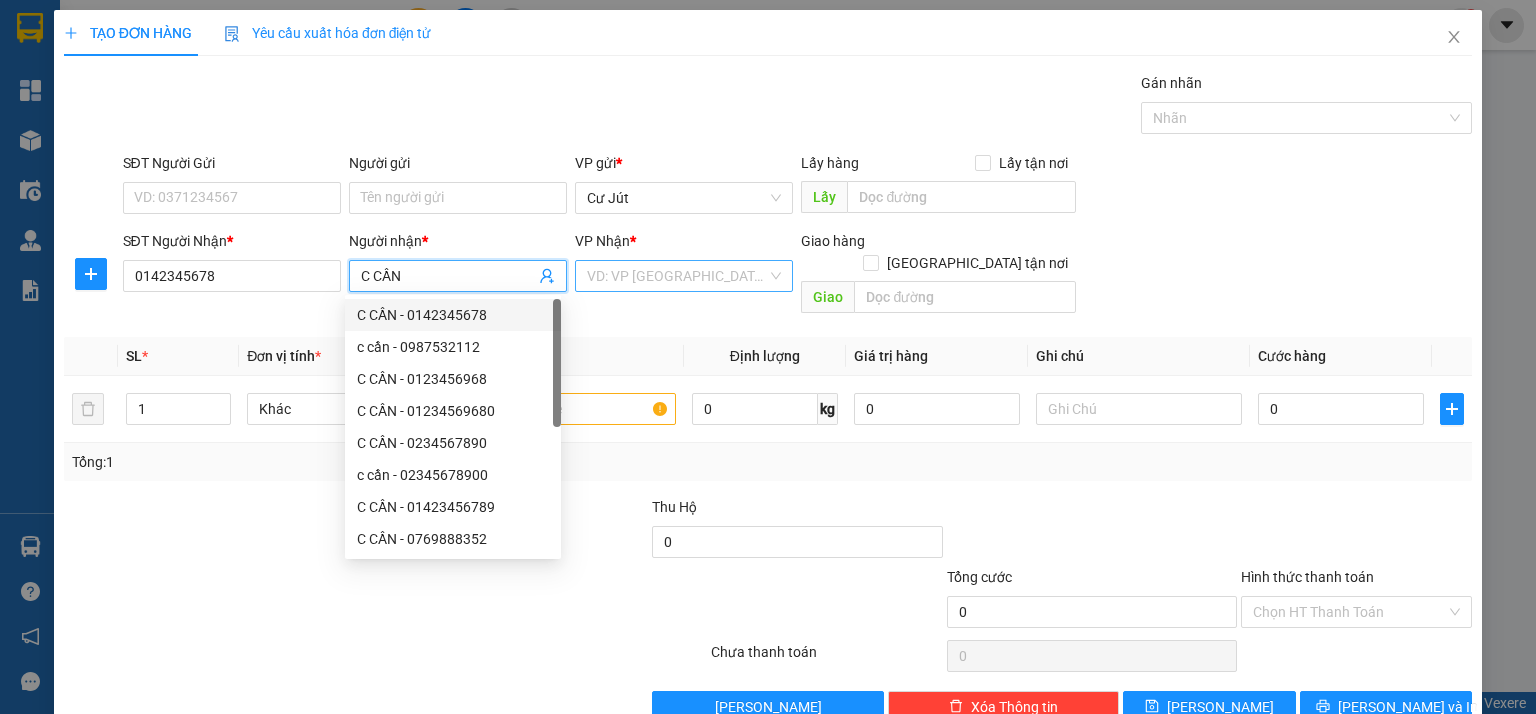 type on "C CẦN" 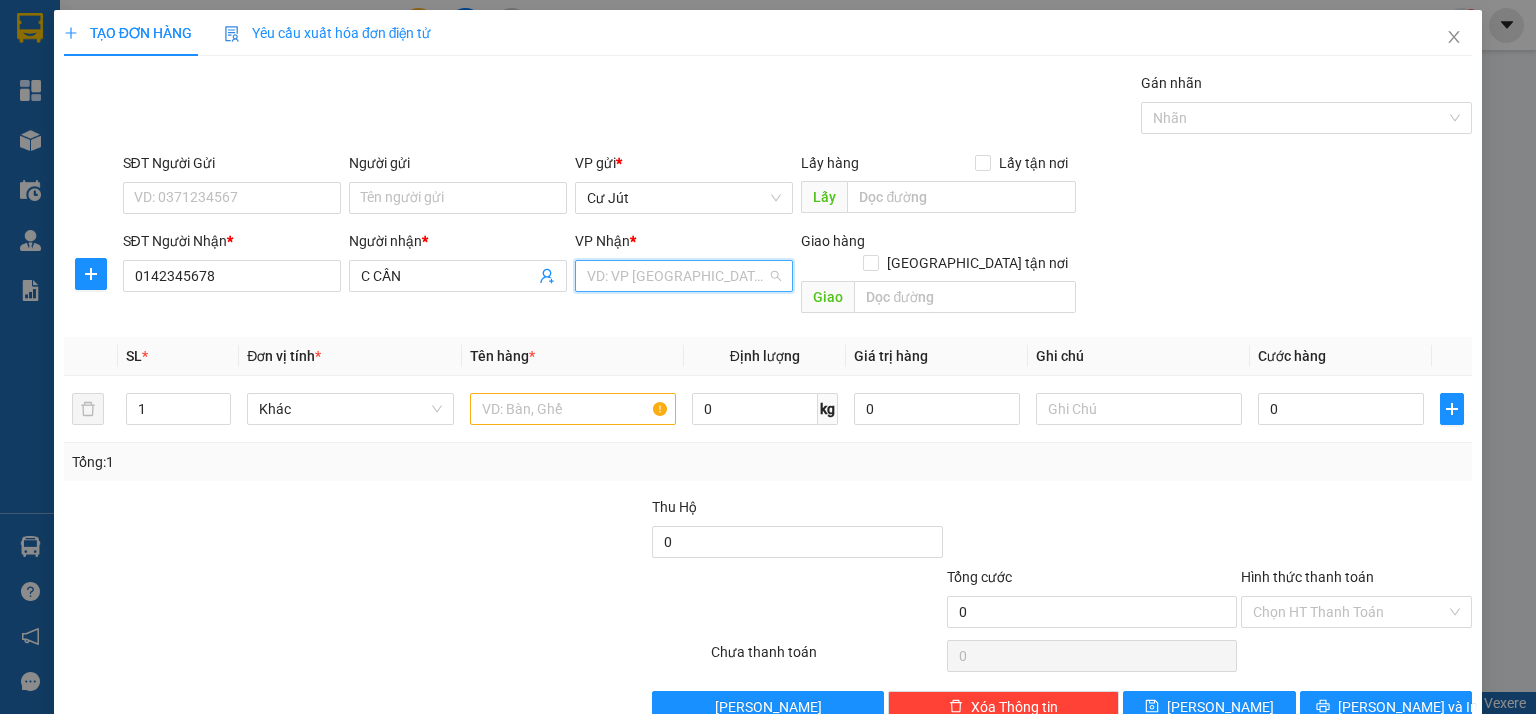 click at bounding box center (677, 276) 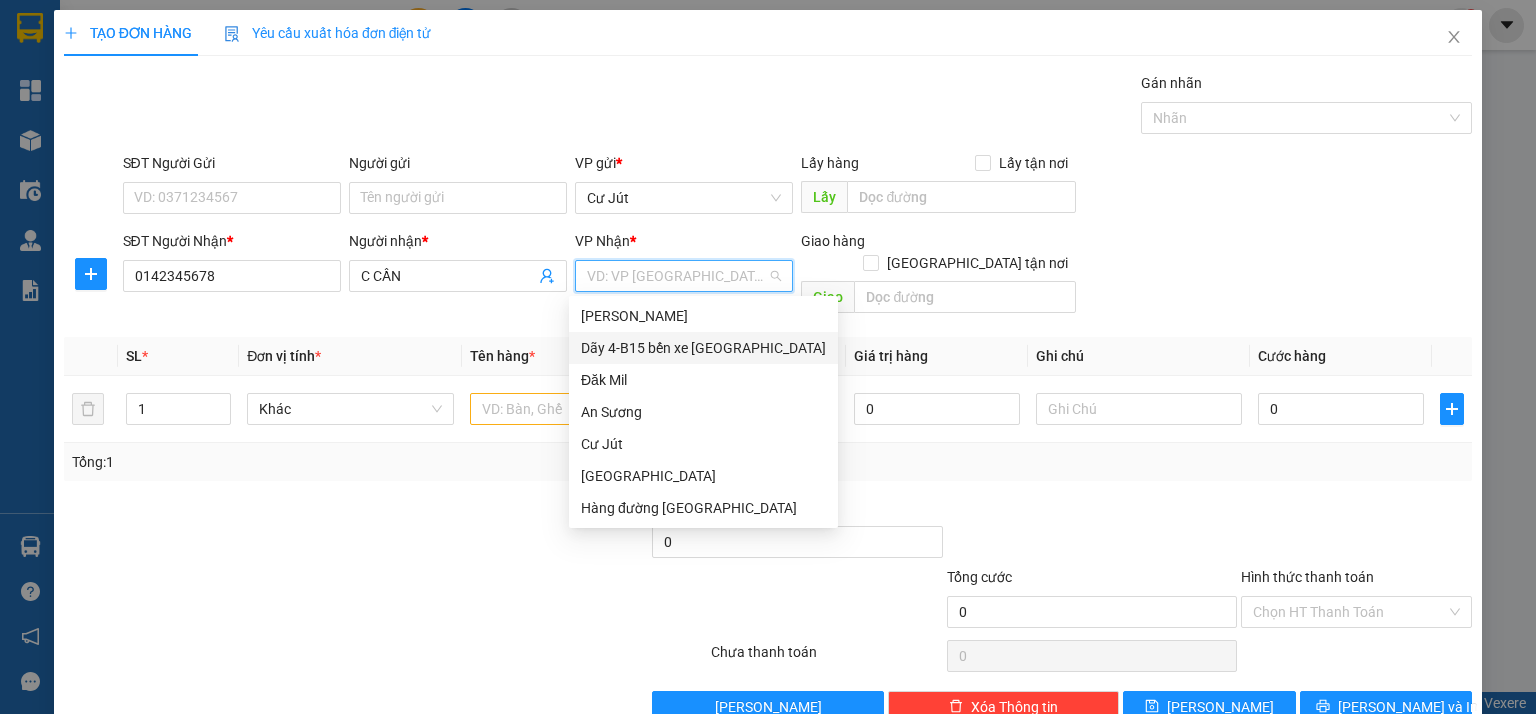 click on "Dãy 4-B15 bến xe [GEOGRAPHIC_DATA]" at bounding box center (703, 348) 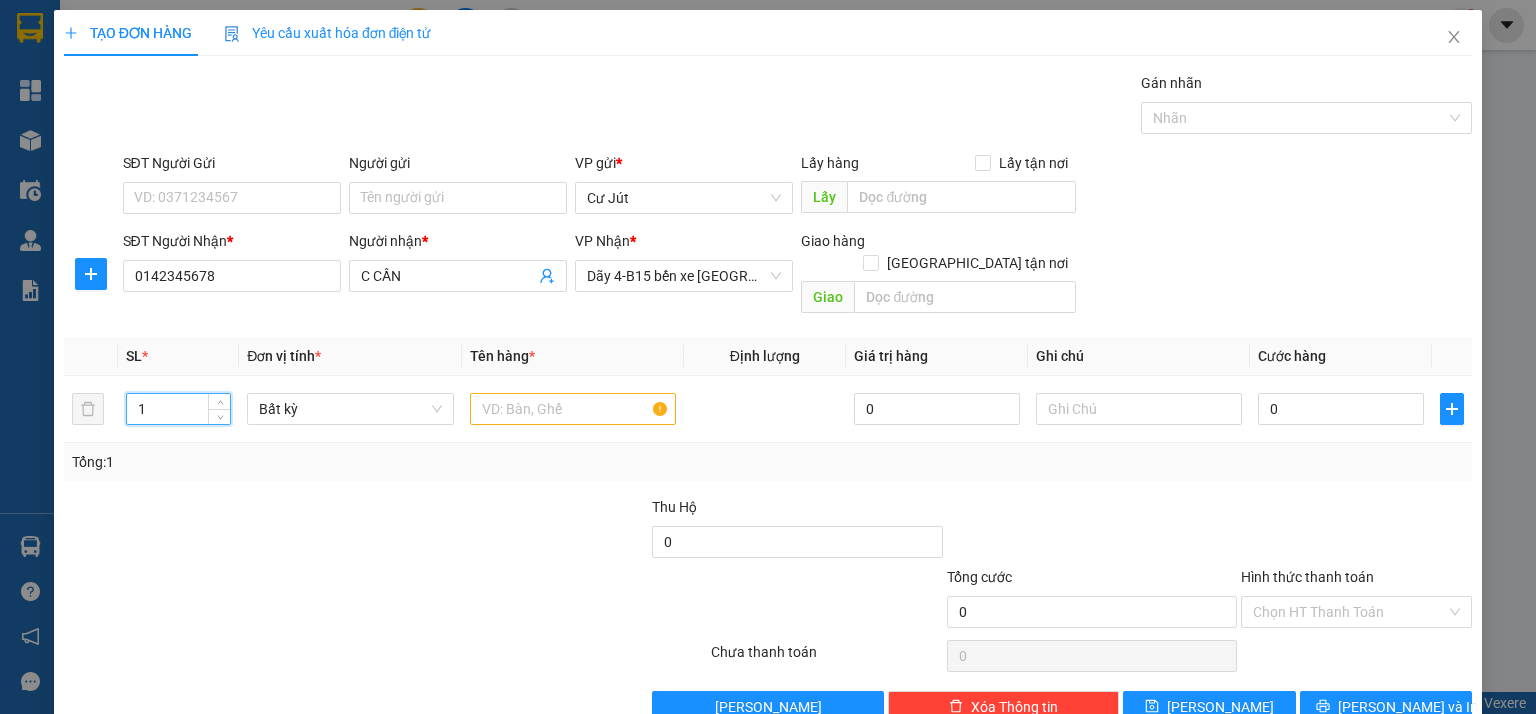 drag, startPoint x: 64, startPoint y: 419, endPoint x: 0, endPoint y: 350, distance: 94.11163 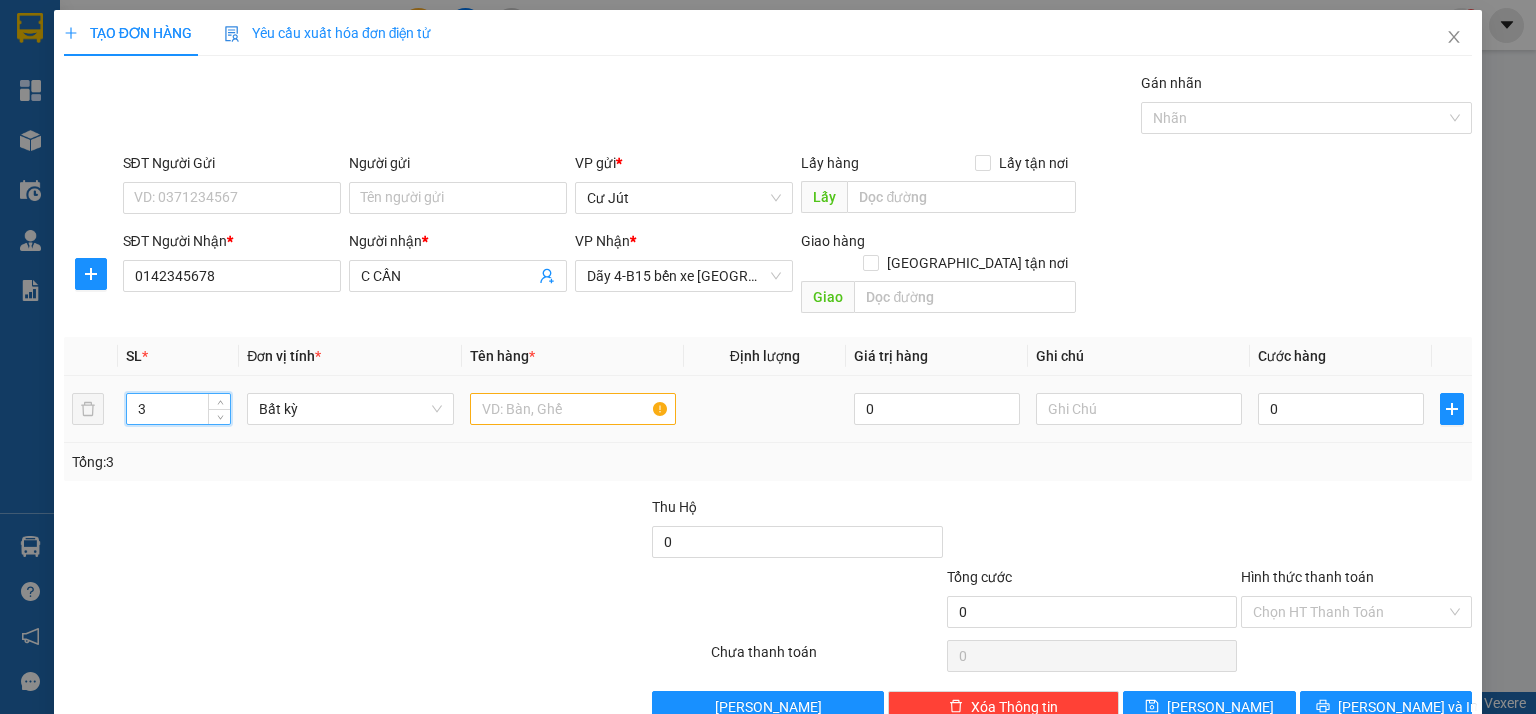 type on "3" 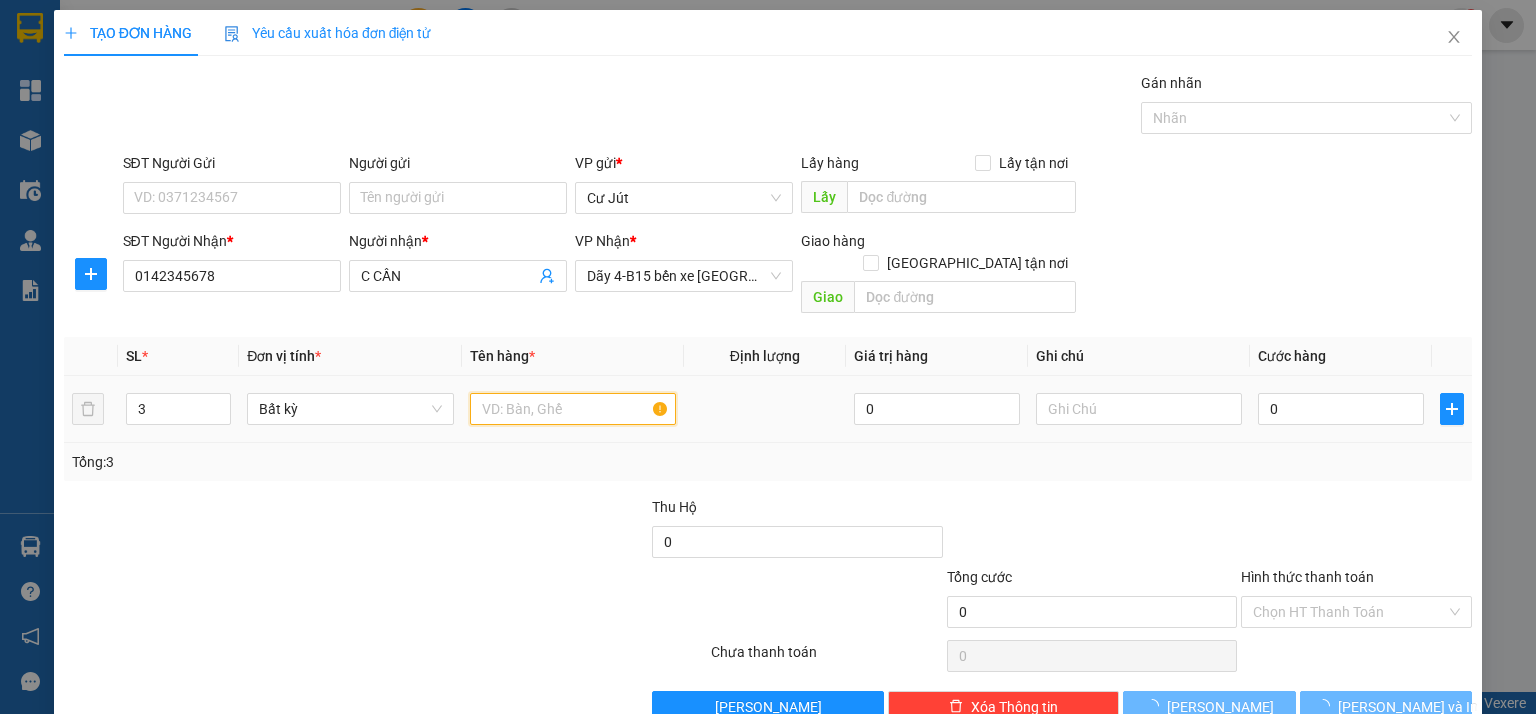 click at bounding box center [573, 409] 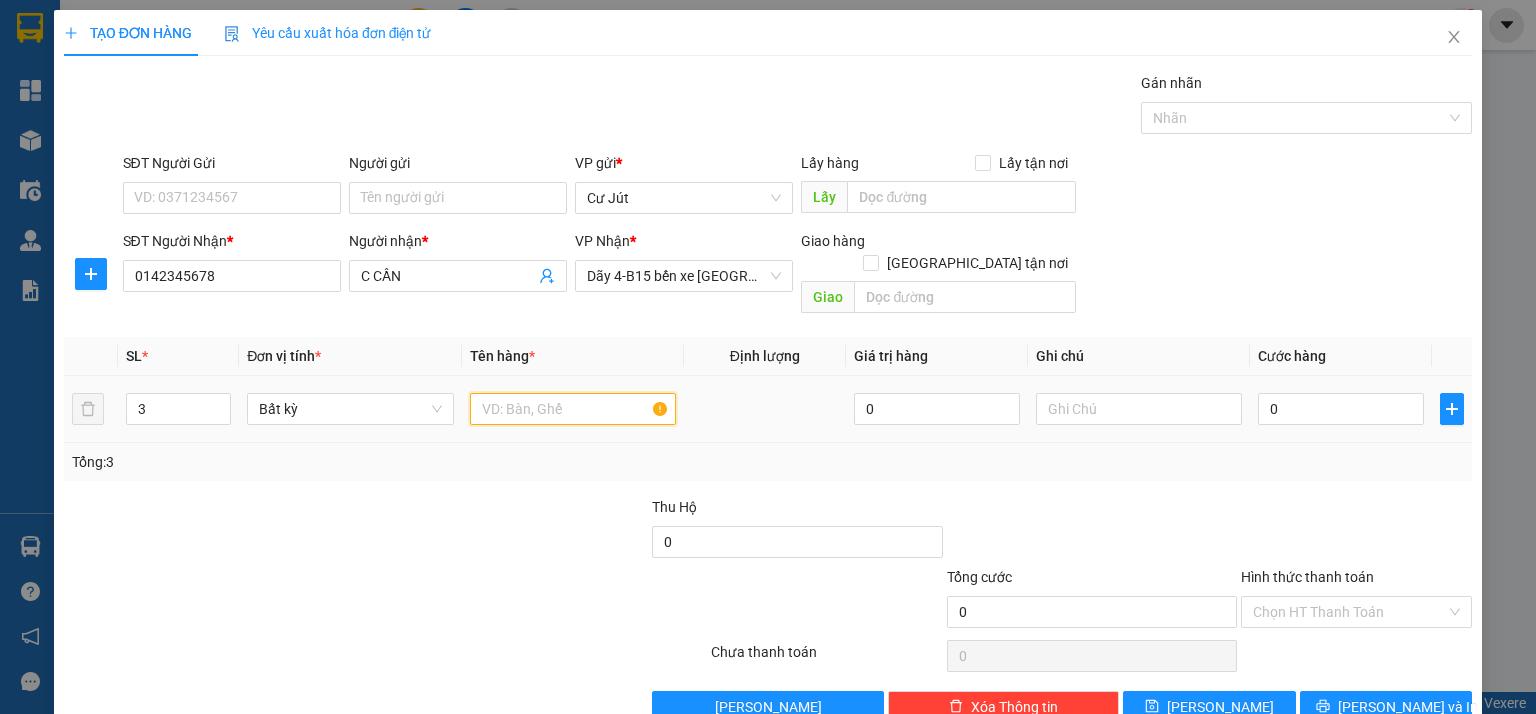 type on "t" 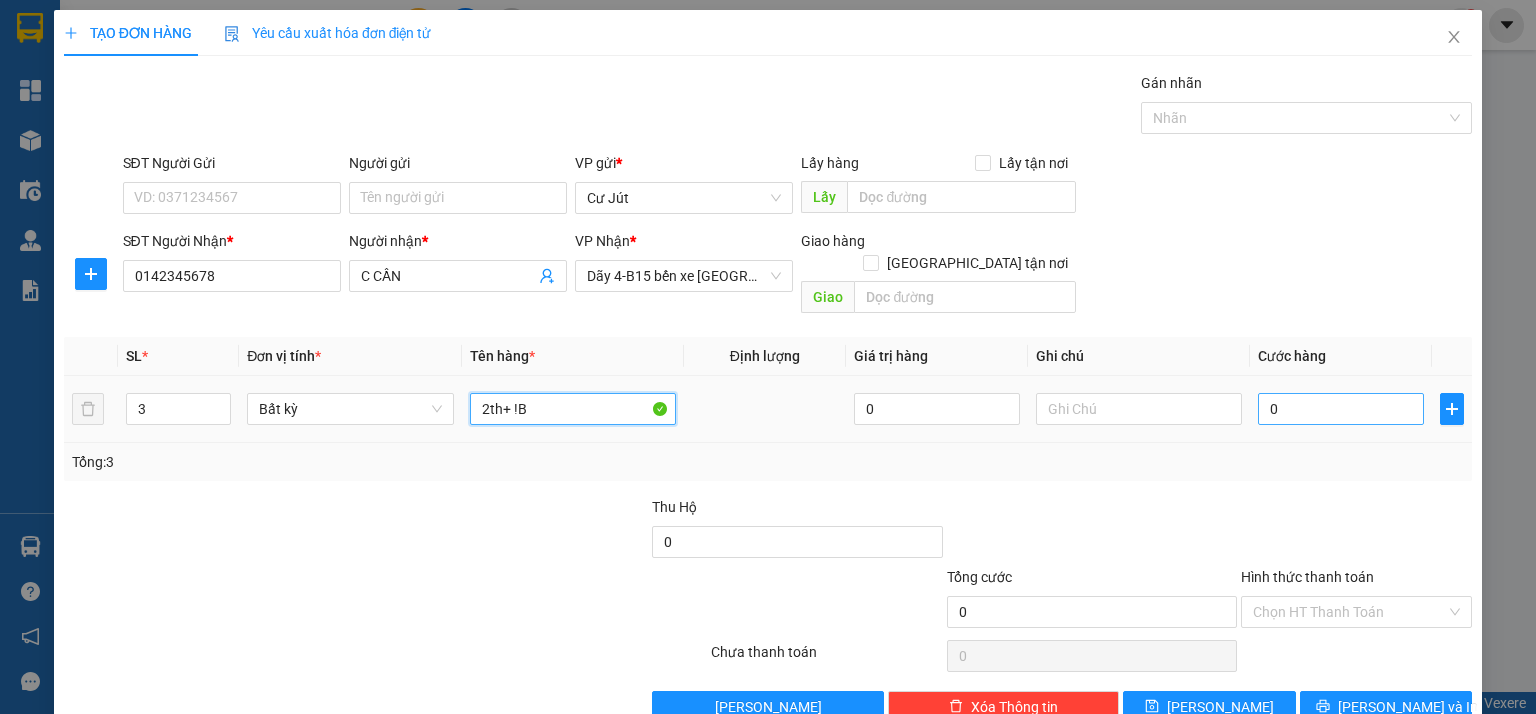type on "2th+ !B" 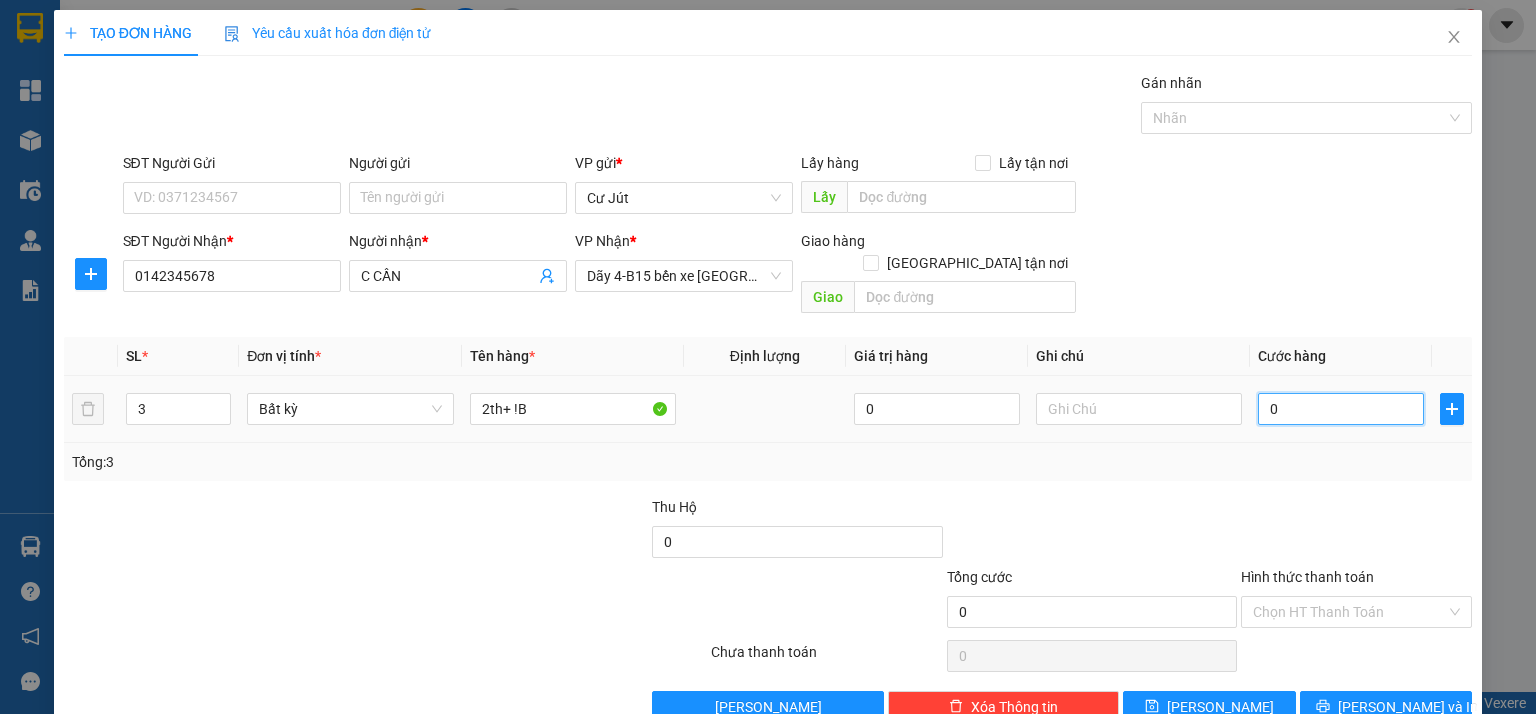 click on "0" at bounding box center (1341, 409) 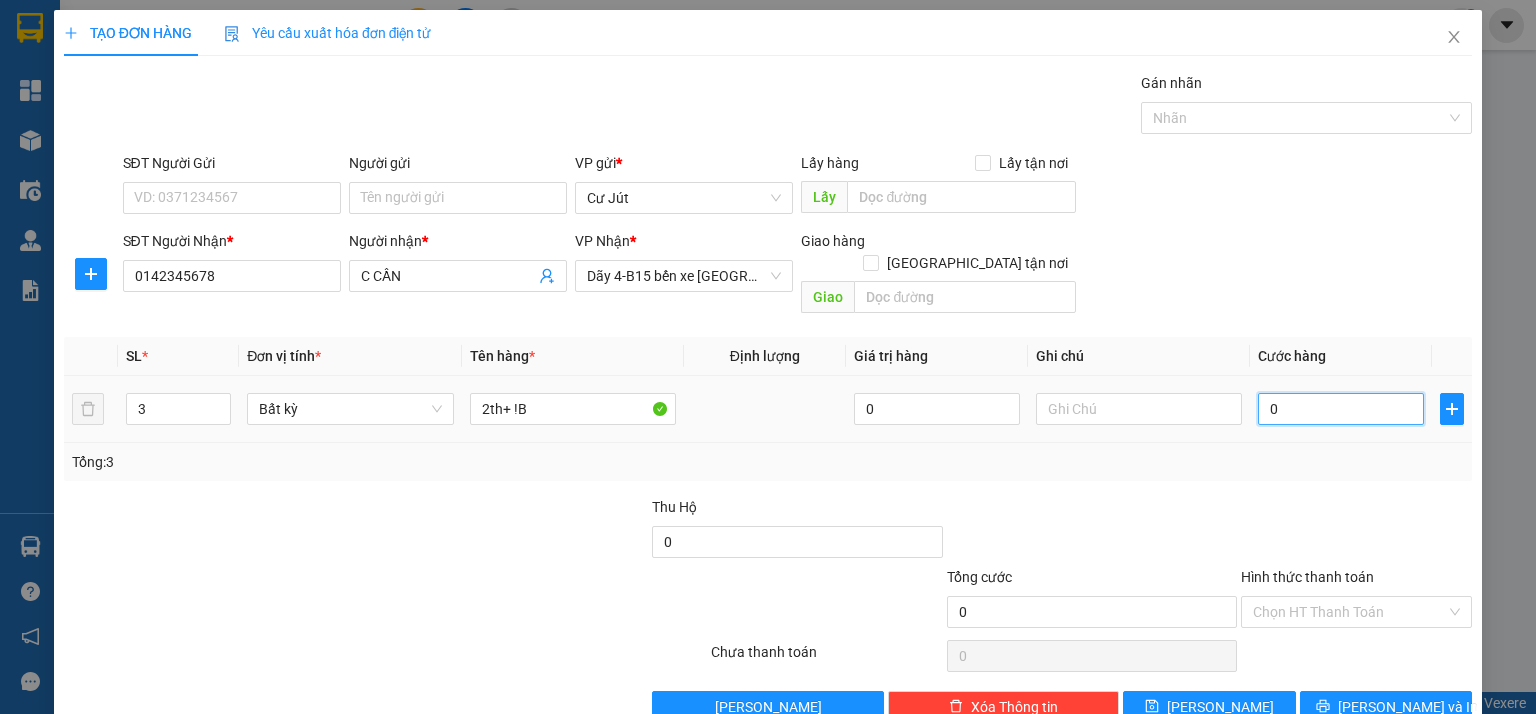 paste on "0.963.306.923" 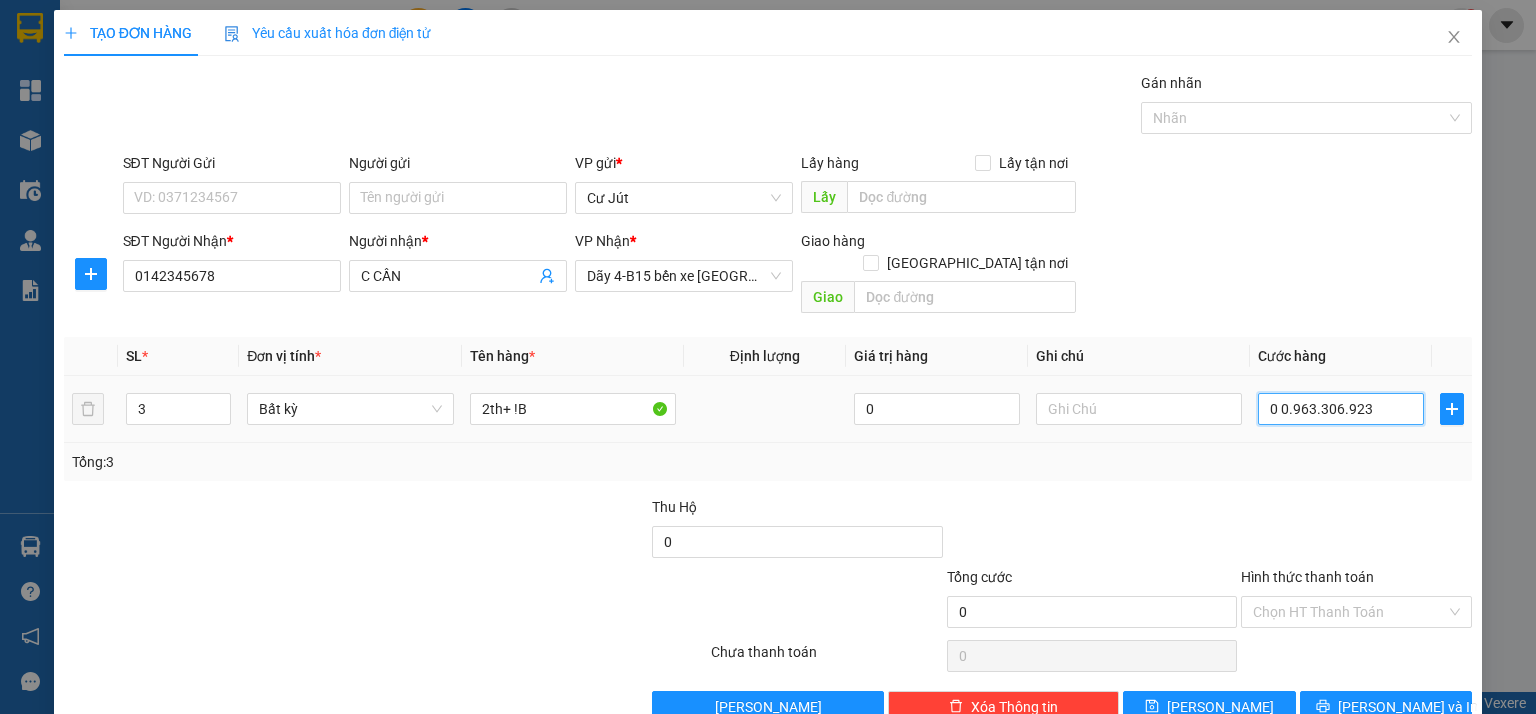drag, startPoint x: 1383, startPoint y: 379, endPoint x: 907, endPoint y: 414, distance: 477.28503 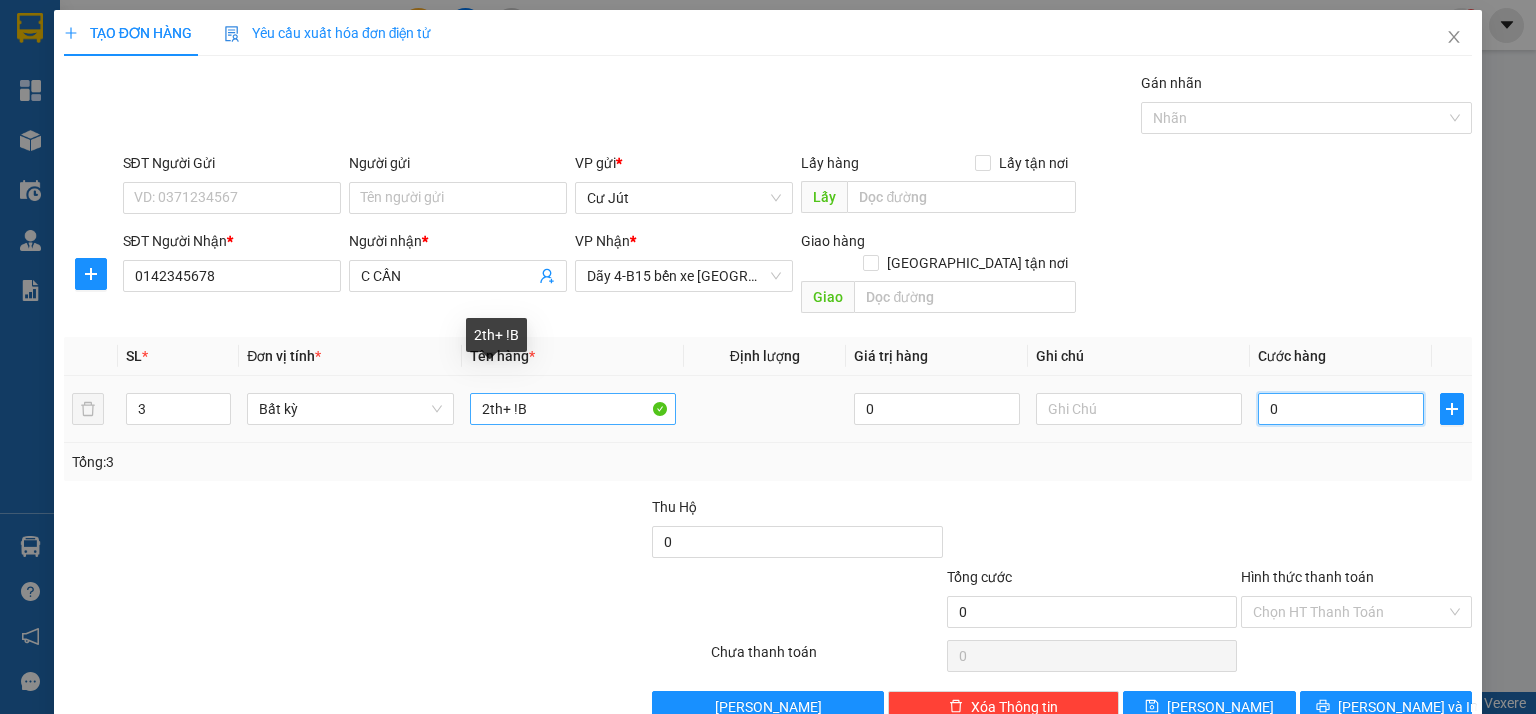 click on "2th+ !B" at bounding box center [573, 409] 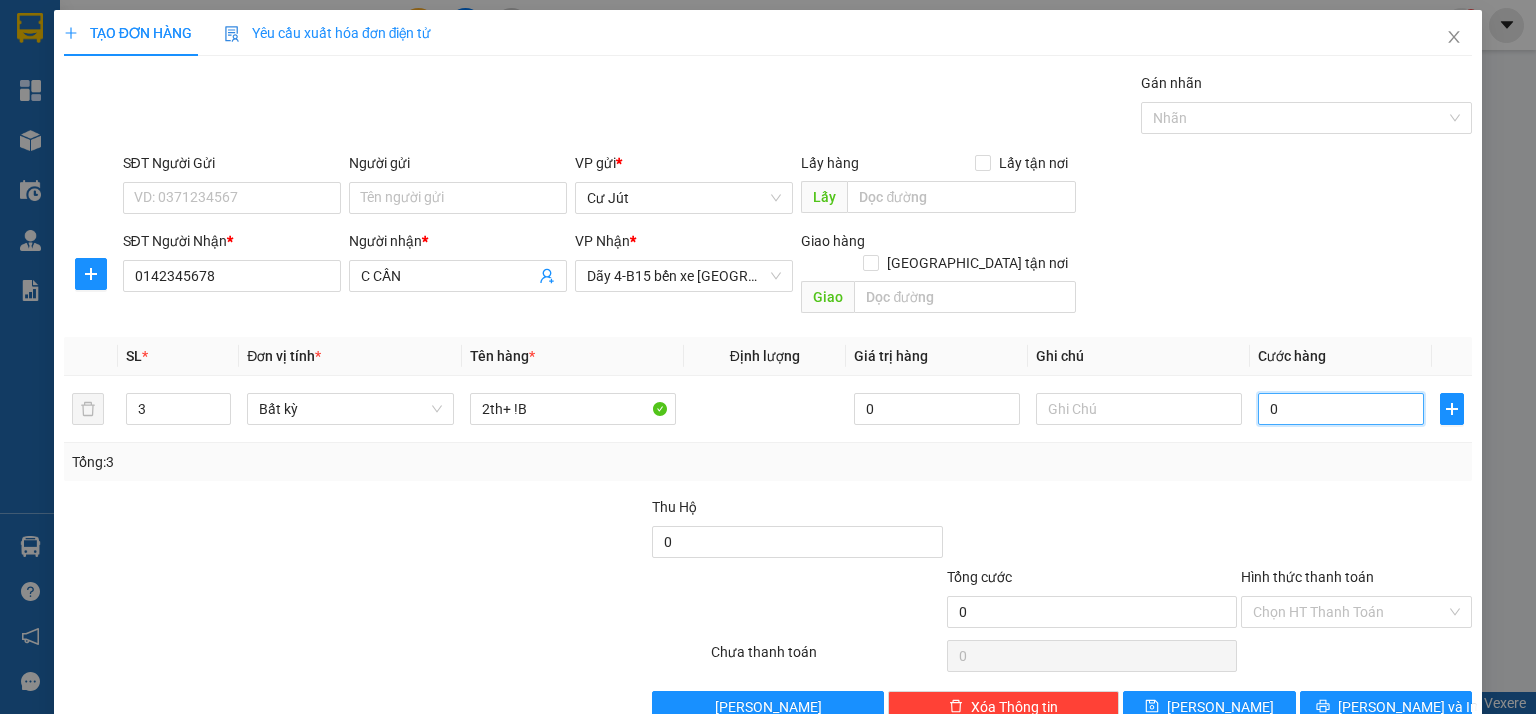 type on "0" 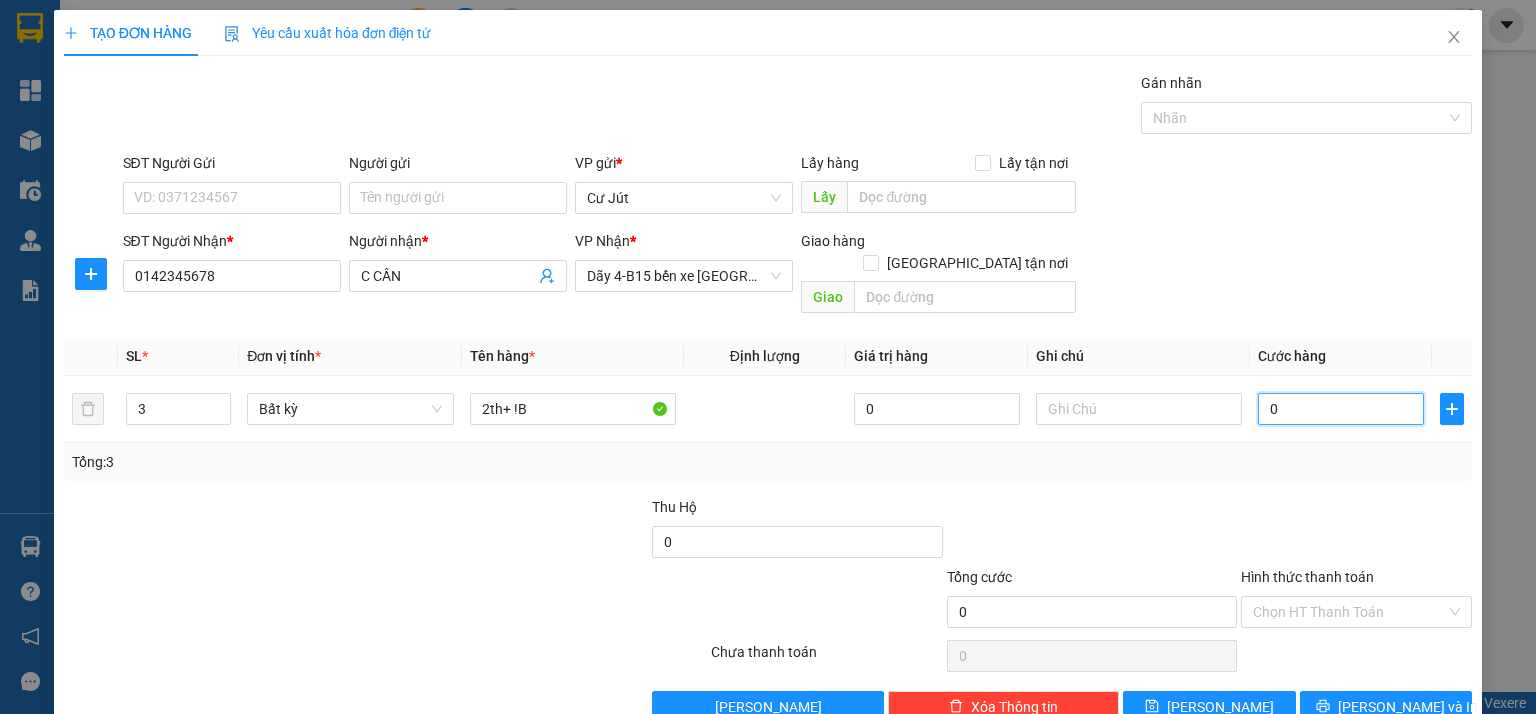 click on "TẠO ĐƠN HÀNG Yêu cầu xuất hóa đơn điện tử Transit Pickup Surcharge Ids Transit Deliver Surcharge Ids Transit Deliver Surcharge Transit Deliver Surcharge Gói vận chuyển  * Tiêu chuẩn Gán nhãn   Nhãn SĐT Người Gửi VD: 0371234567 Người gửi Tên người gửi VP gửi  * Cư Jút Lấy hàng Lấy tận nơi Lấy SĐT Người Nhận  * 0142345678 Người nhận  * C CẦN VP Nhận  * Dãy 4-B15 bến xe Miền Đông Giao hàng Giao tận nơi Giao SL  * Đơn vị tính  * Tên hàng  * Định lượng Giá trị hàng Ghi chú Cước hàng                   3 Bất kỳ 2th+ !B 0 0 Tổng:  3 Thu Hộ 0 Tổng cước 0 Hình thức thanh toán Chọn HT Thanh Toán Số tiền thu trước 0 Chưa thanh toán 0 Chọn HT Thanh Toán Lưu nháp Xóa Thông tin Lưu Lưu và In 2th+ !B" at bounding box center [768, 357] 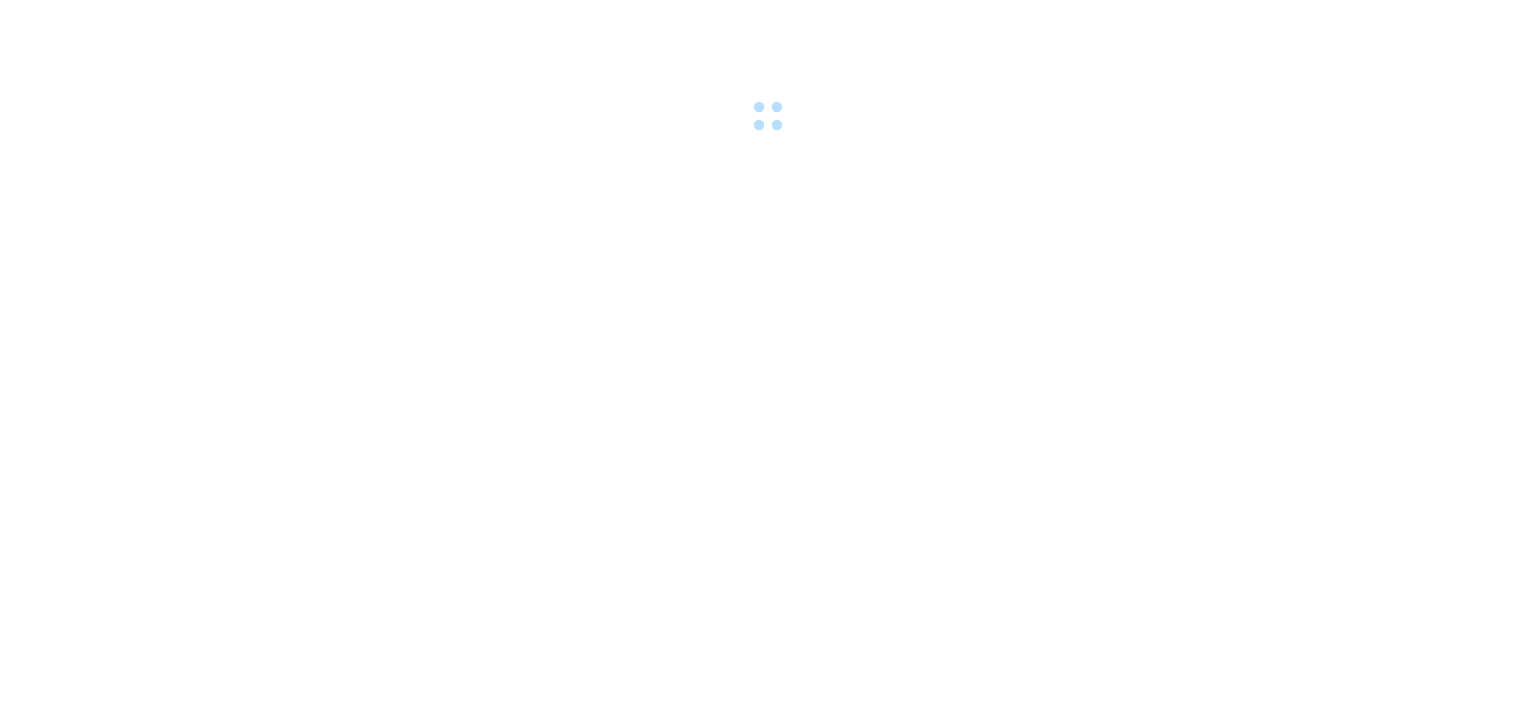 scroll, scrollTop: 0, scrollLeft: 0, axis: both 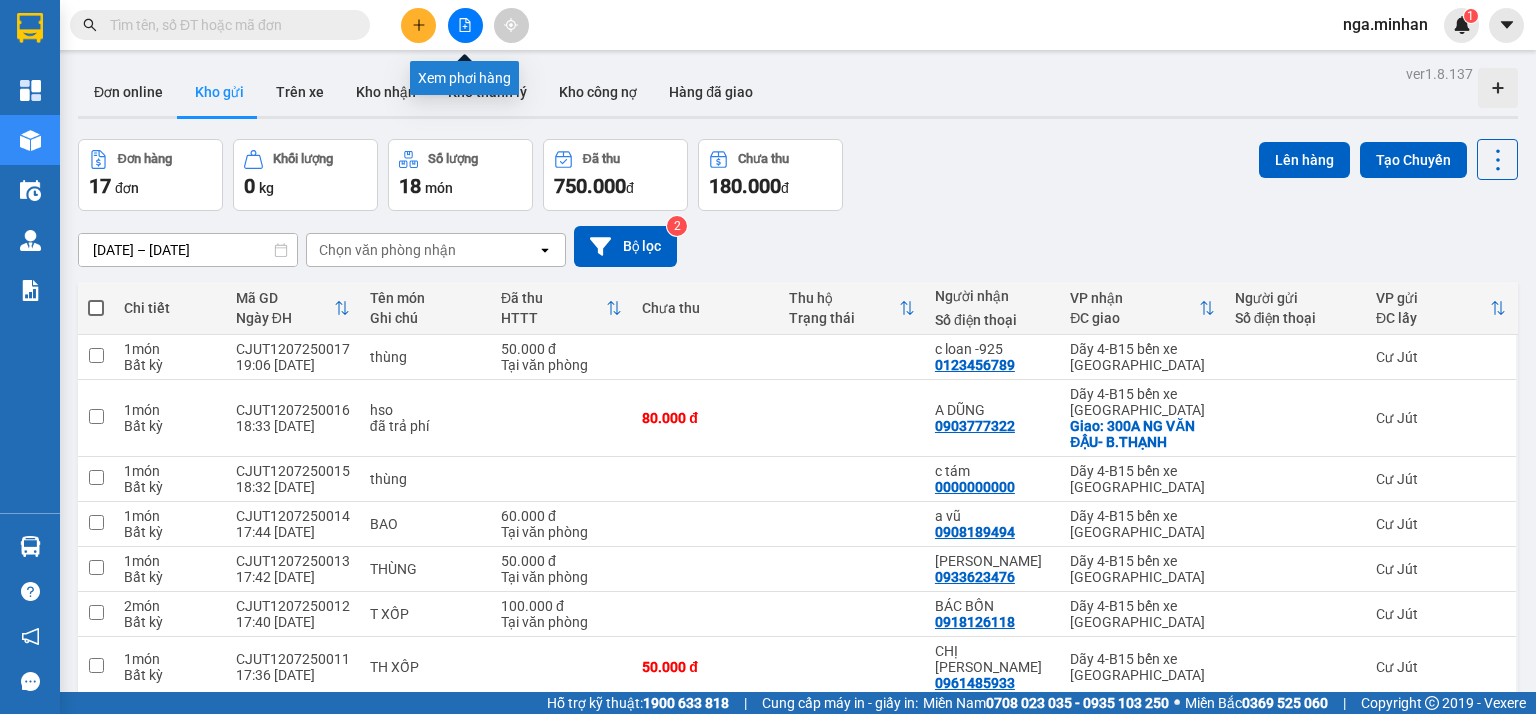 click at bounding box center [465, 25] 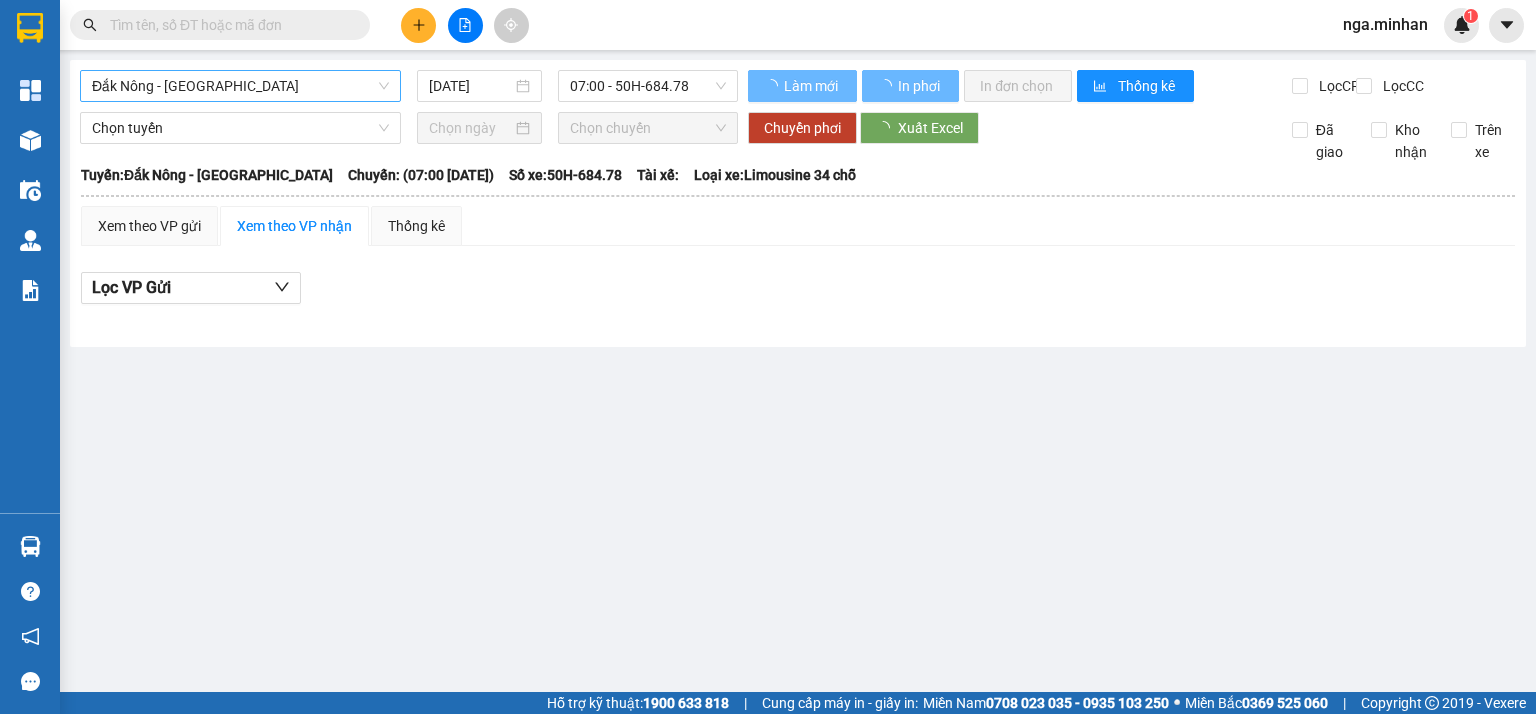 click on "Đắk Nông - [GEOGRAPHIC_DATA]" at bounding box center (240, 86) 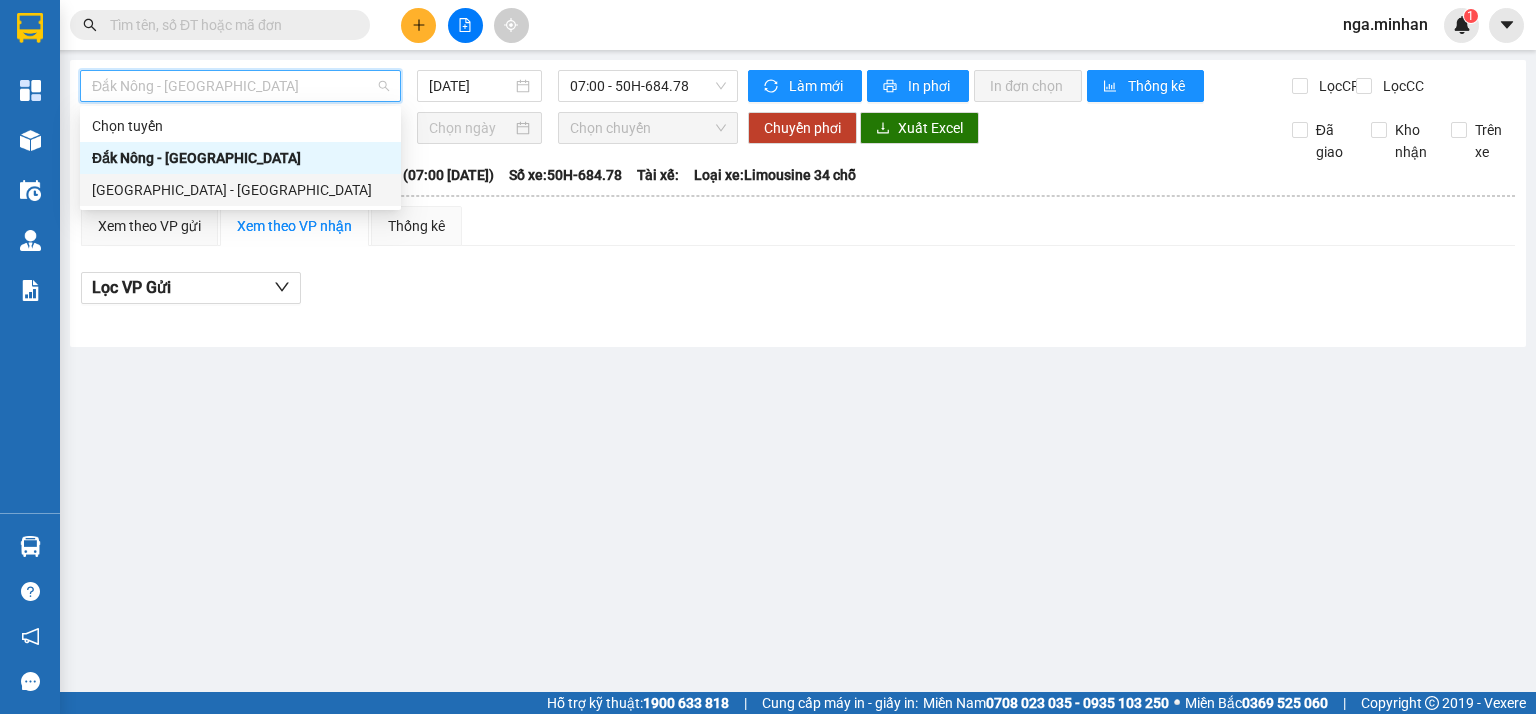 click on "[GEOGRAPHIC_DATA] - [GEOGRAPHIC_DATA]" at bounding box center [240, 190] 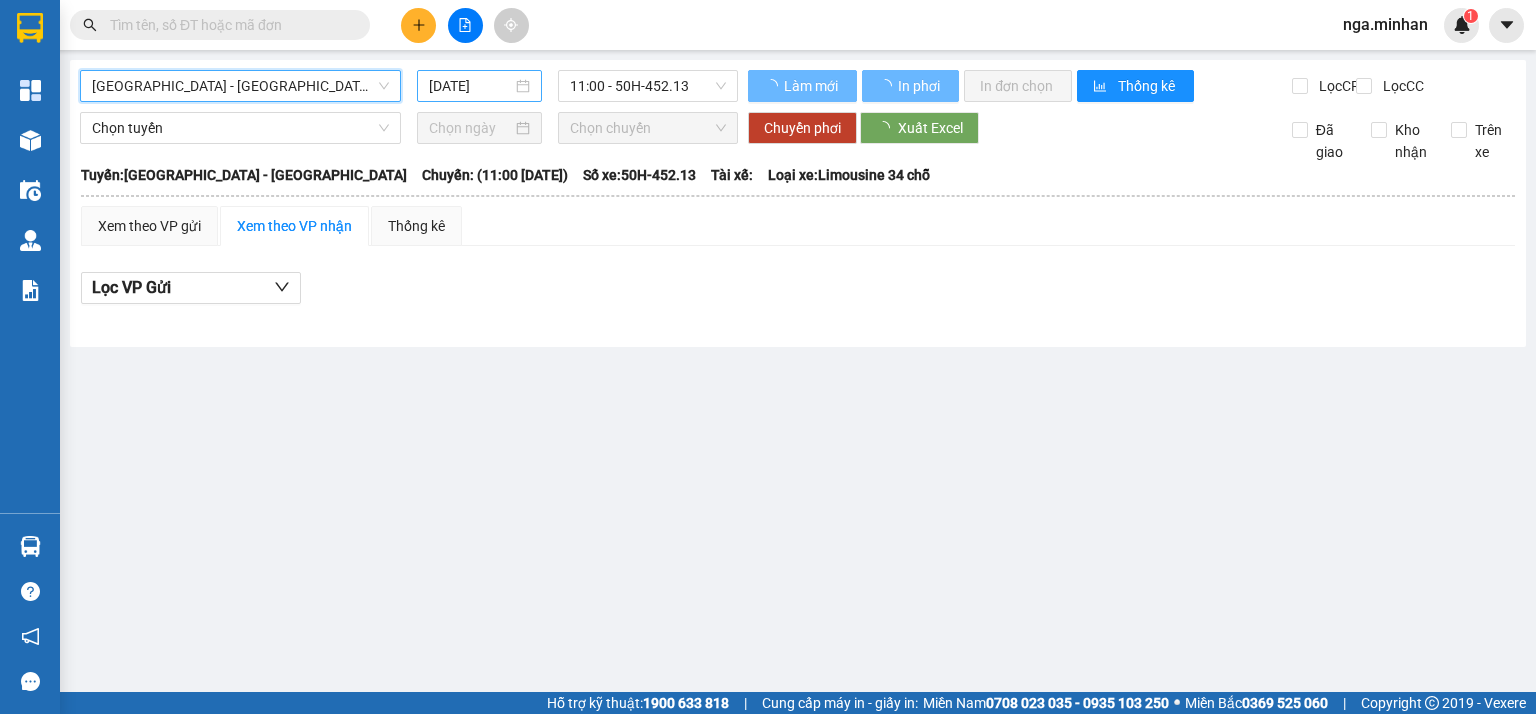 click on "[DATE]" at bounding box center (470, 86) 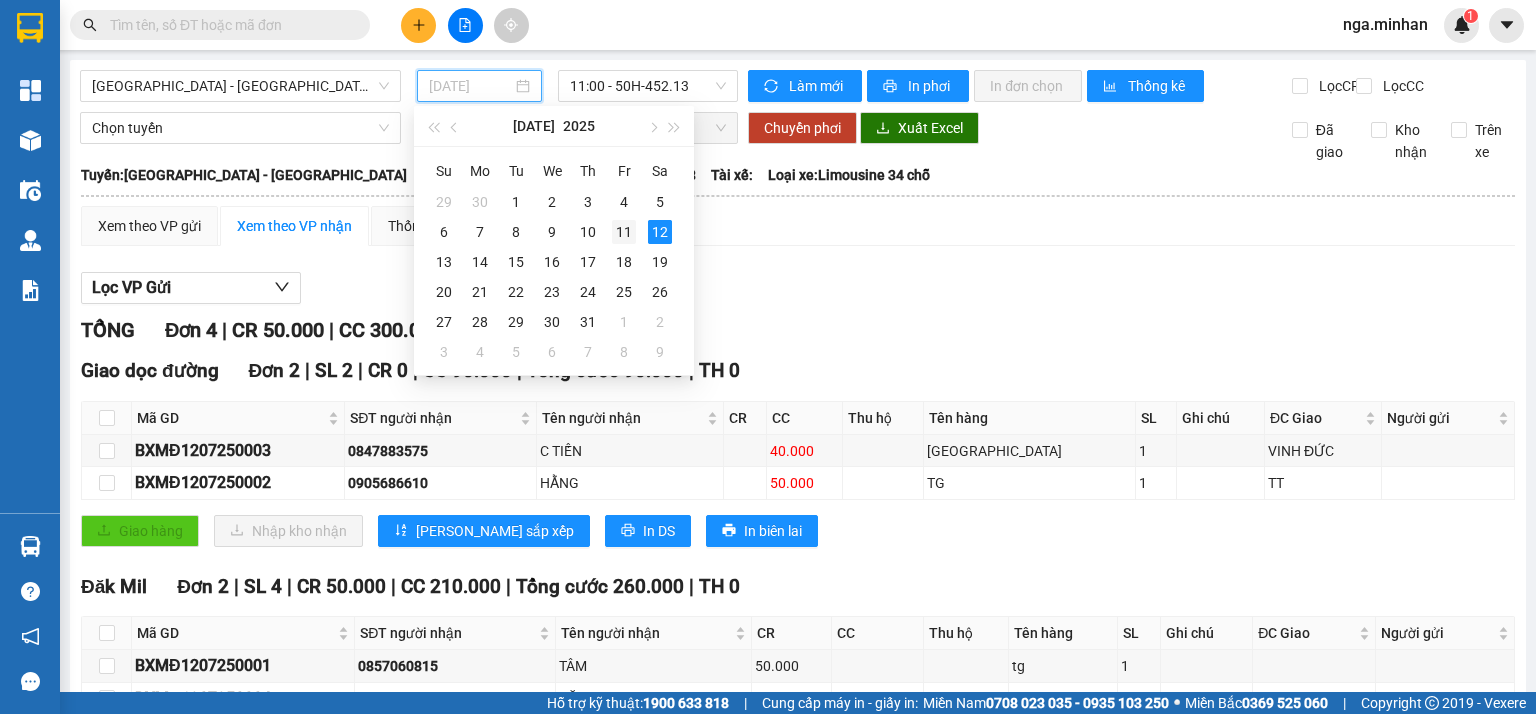 click on "11" at bounding box center (624, 232) 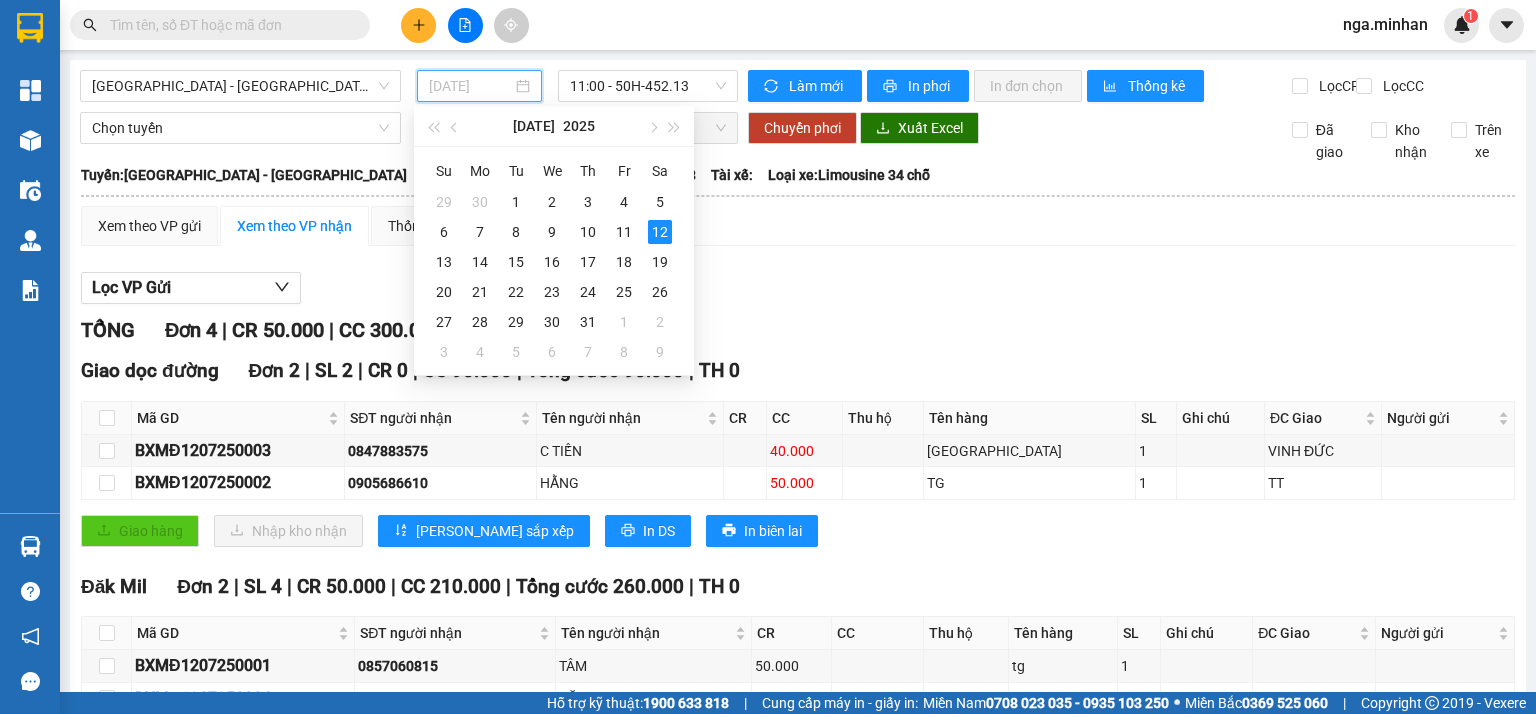type on "[DATE]" 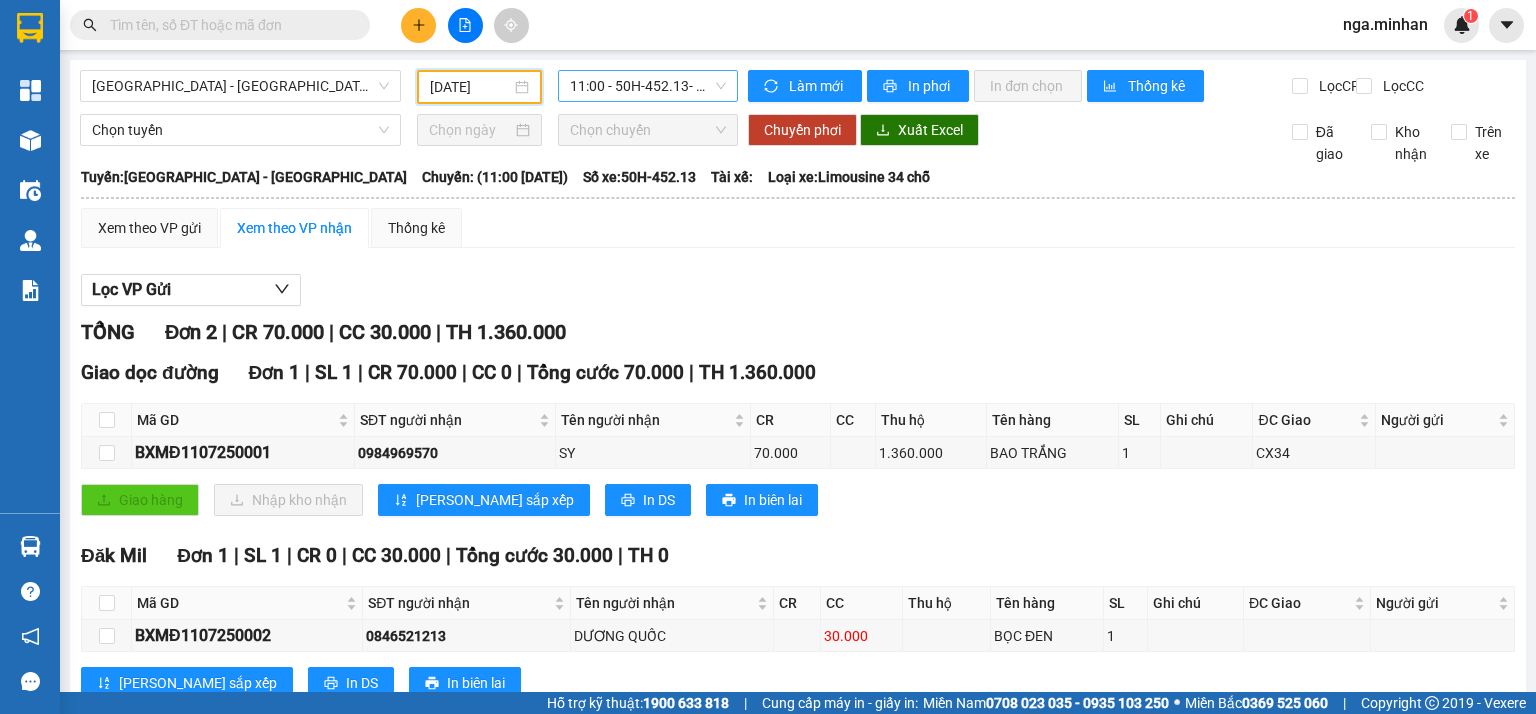 click on "11:00     - 50H-452.13  - (Đã hủy)" at bounding box center [648, 86] 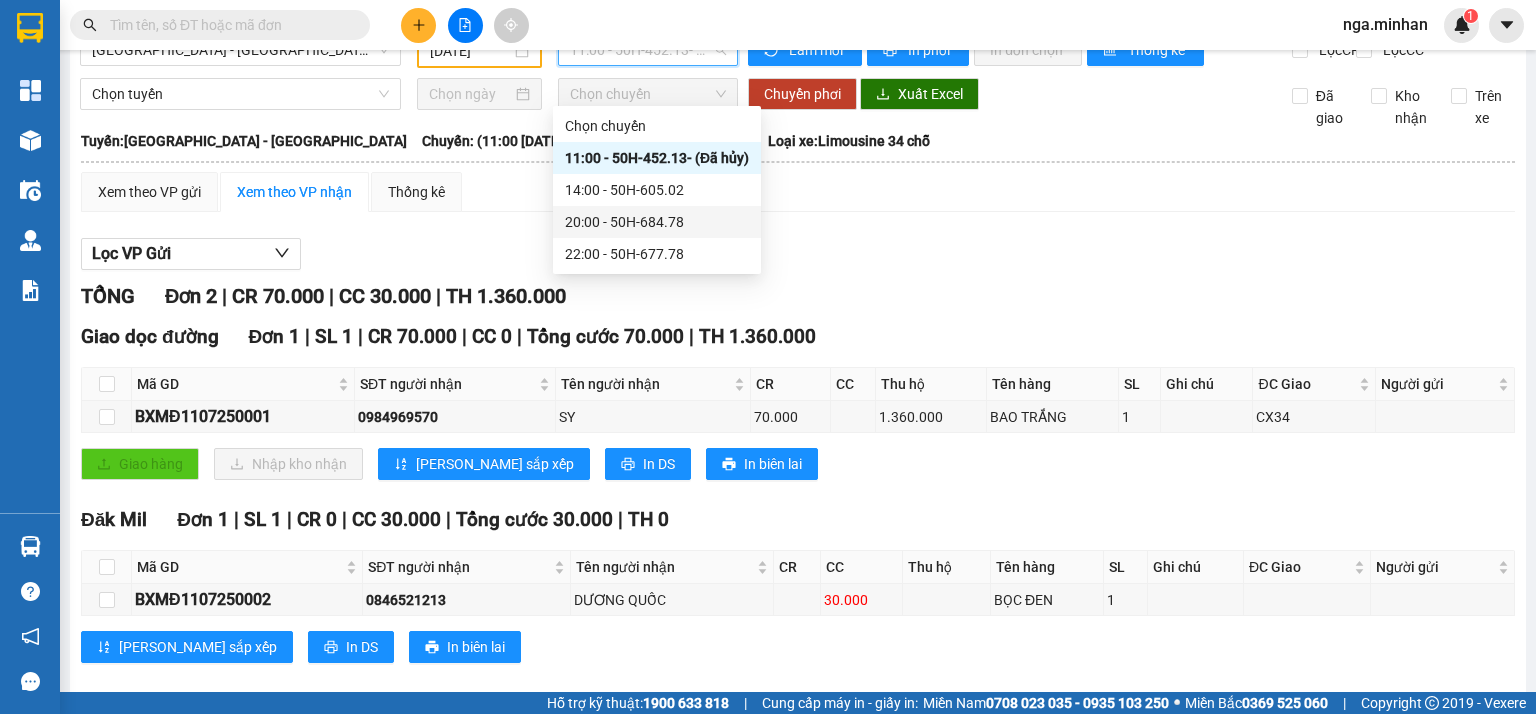 scroll, scrollTop: 0, scrollLeft: 0, axis: both 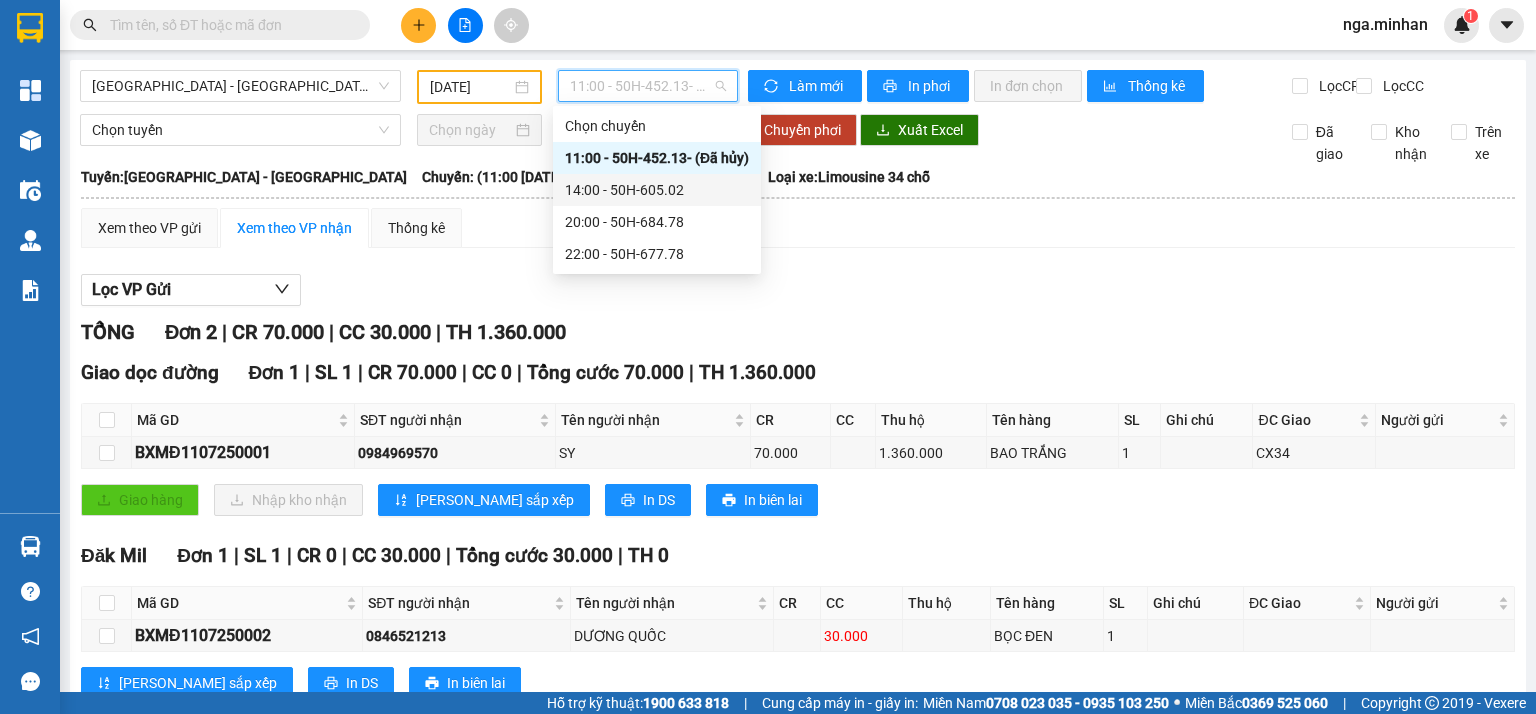 click on "14:00     - 50H-605.02" at bounding box center [657, 190] 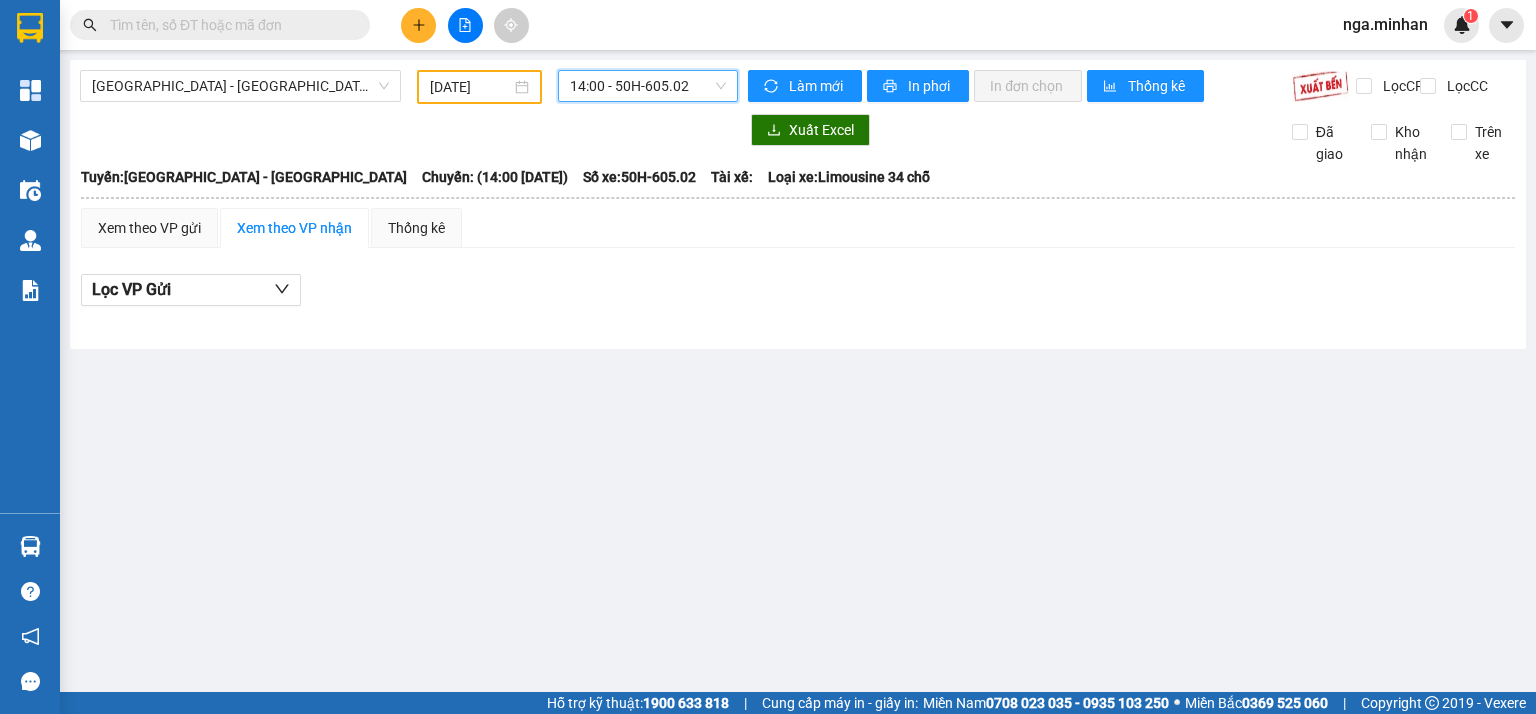 click on "14:00     - 50H-605.02" at bounding box center (648, 86) 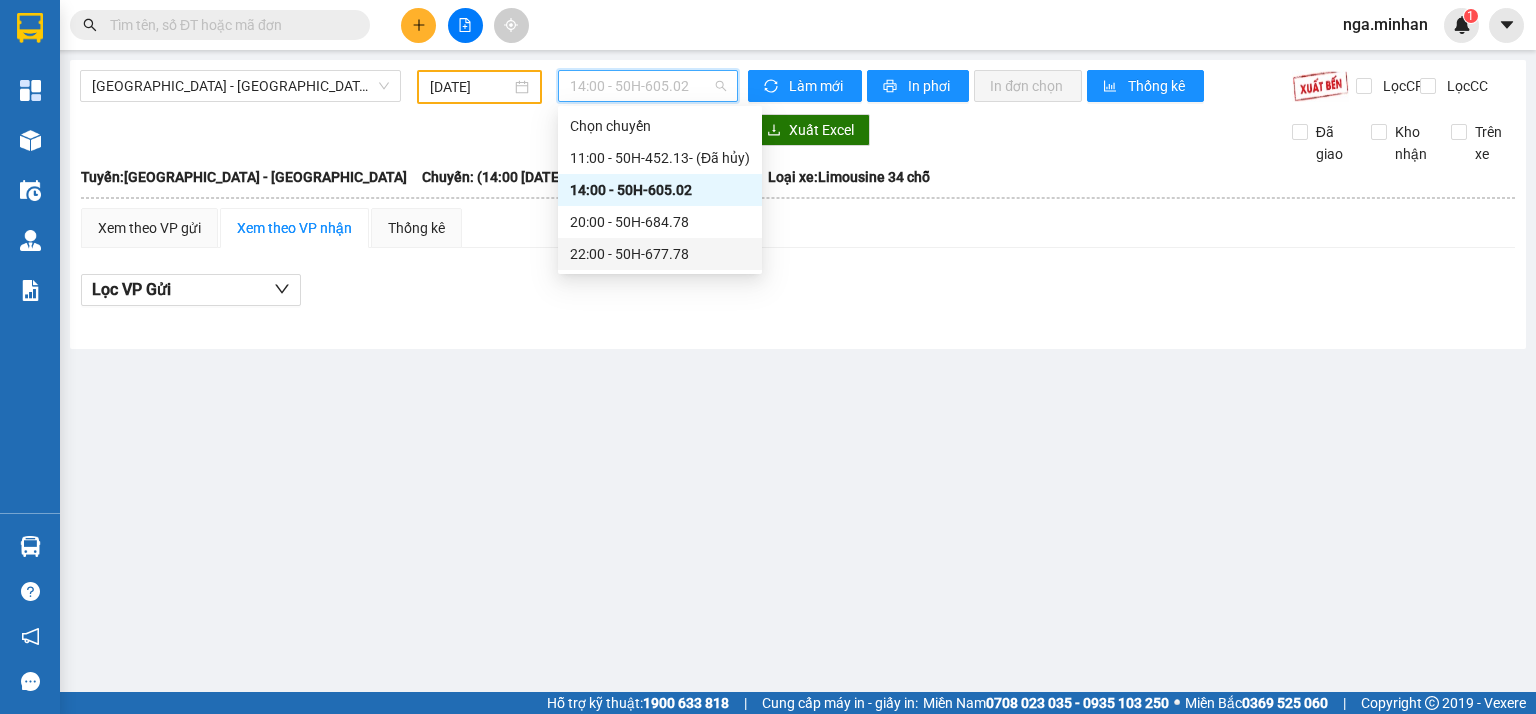 click on "22:00     - 50H-677.78" at bounding box center (660, 254) 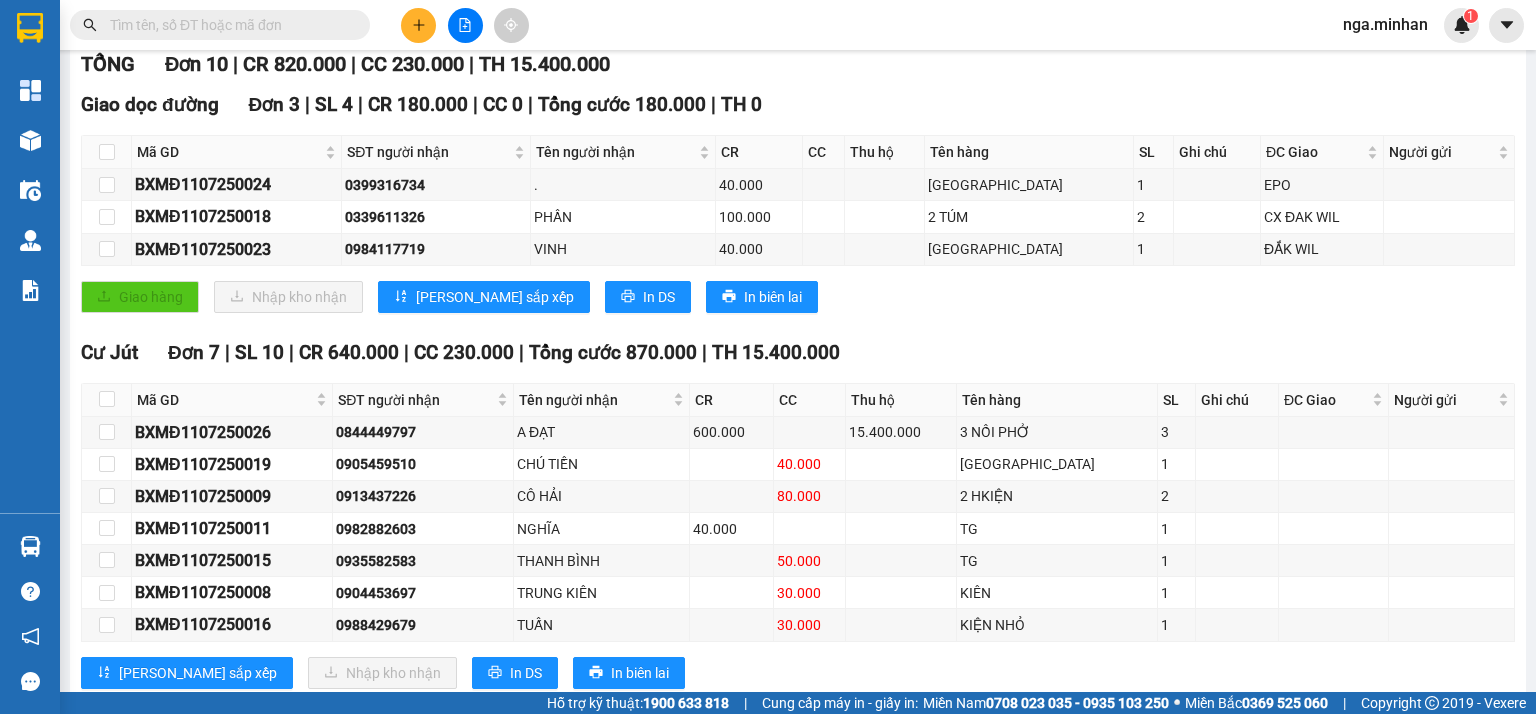 scroll, scrollTop: 332, scrollLeft: 0, axis: vertical 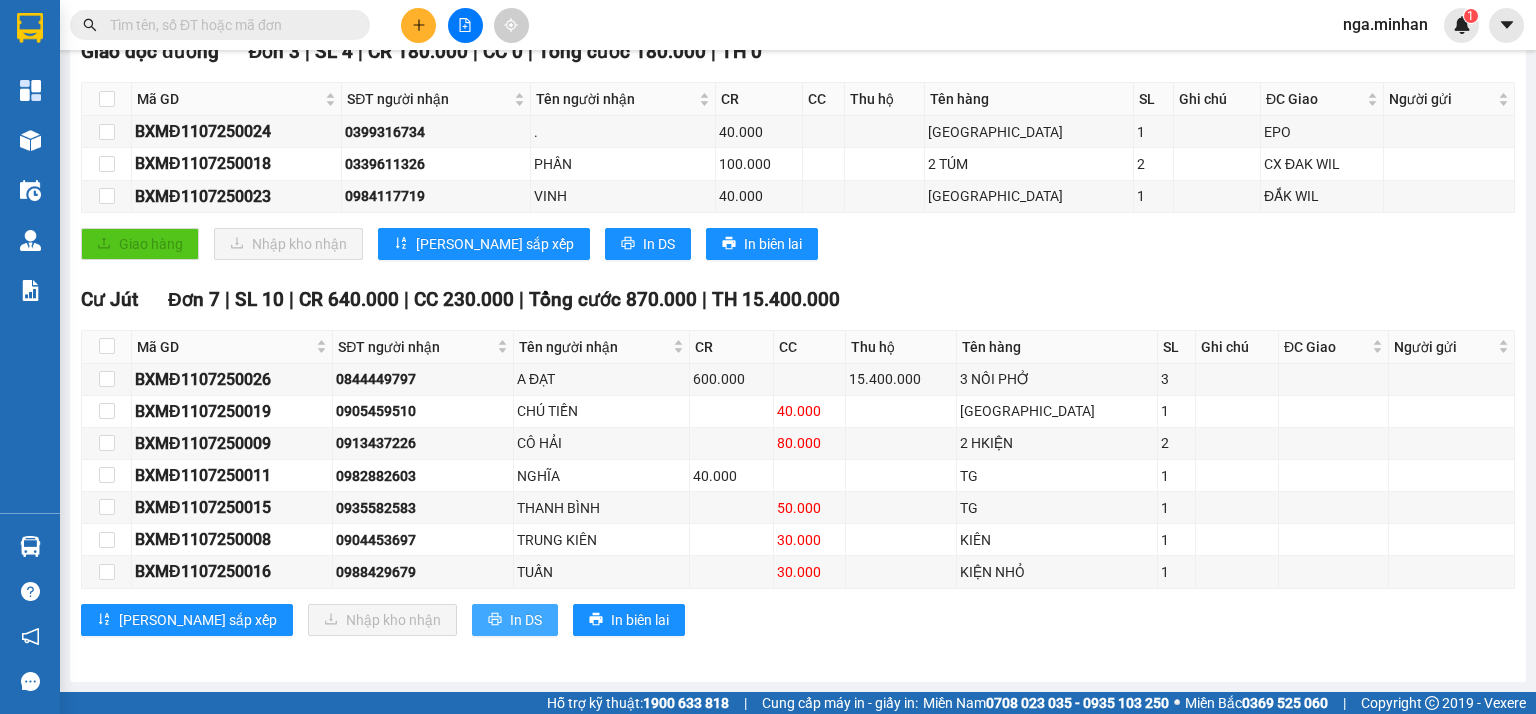 click on "In DS" at bounding box center (526, 620) 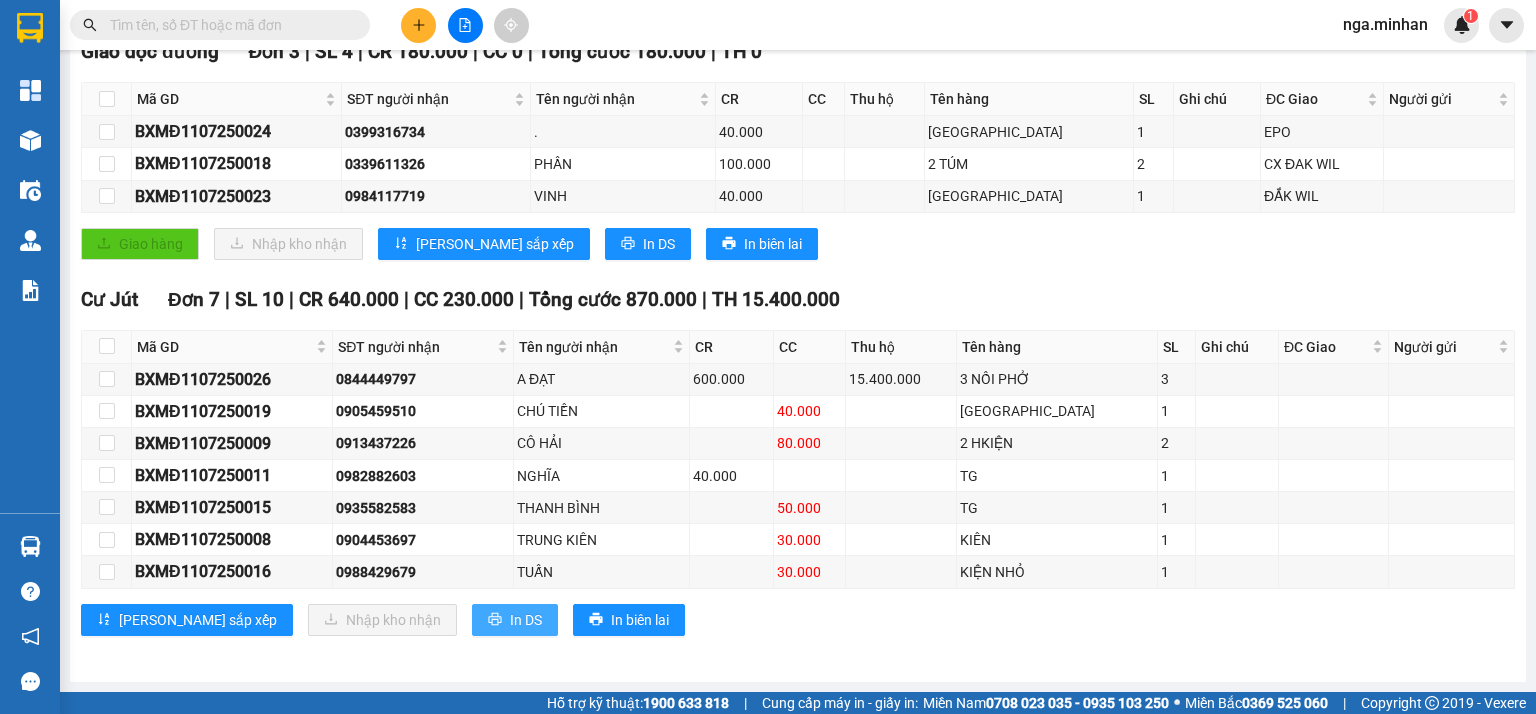 scroll, scrollTop: 0, scrollLeft: 0, axis: both 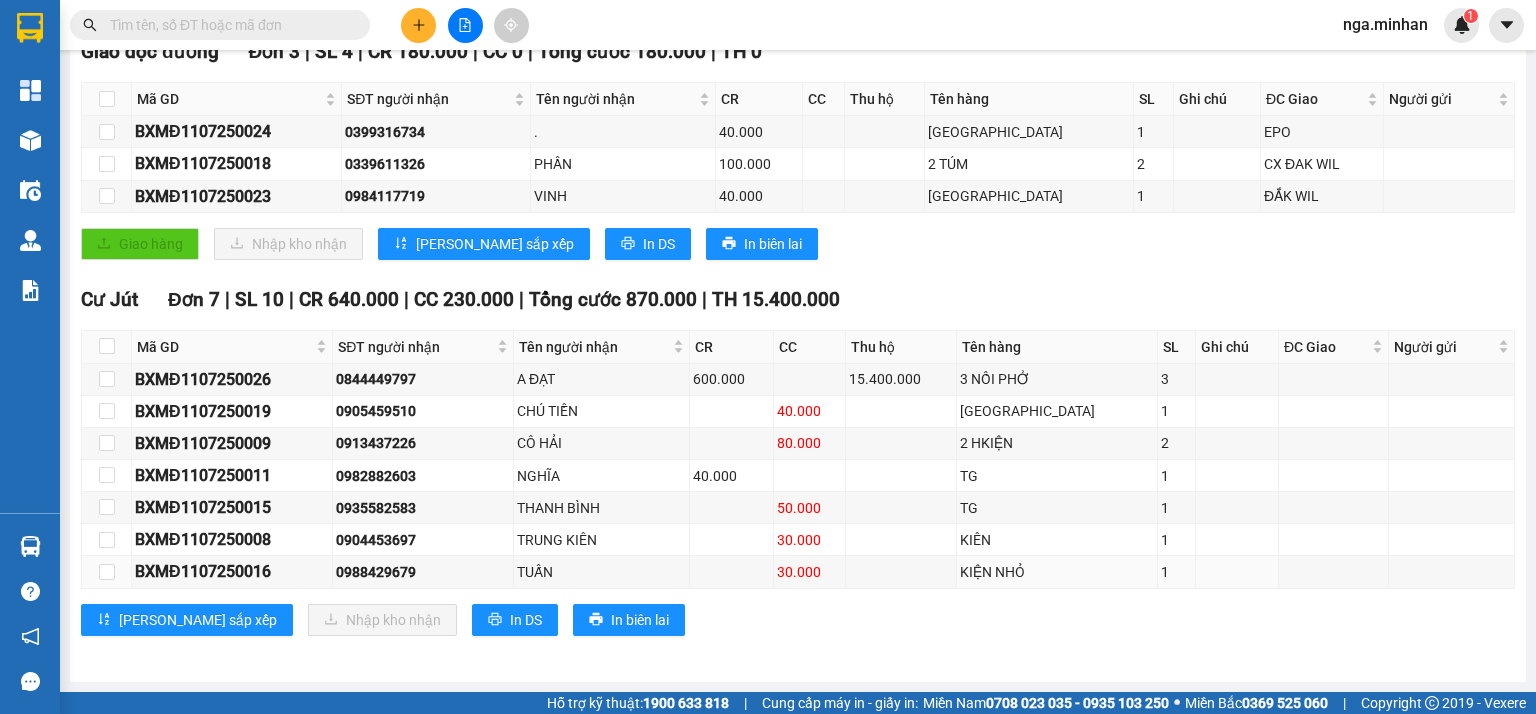 drag, startPoint x: 624, startPoint y: 133, endPoint x: 984, endPoint y: 625, distance: 609.6425 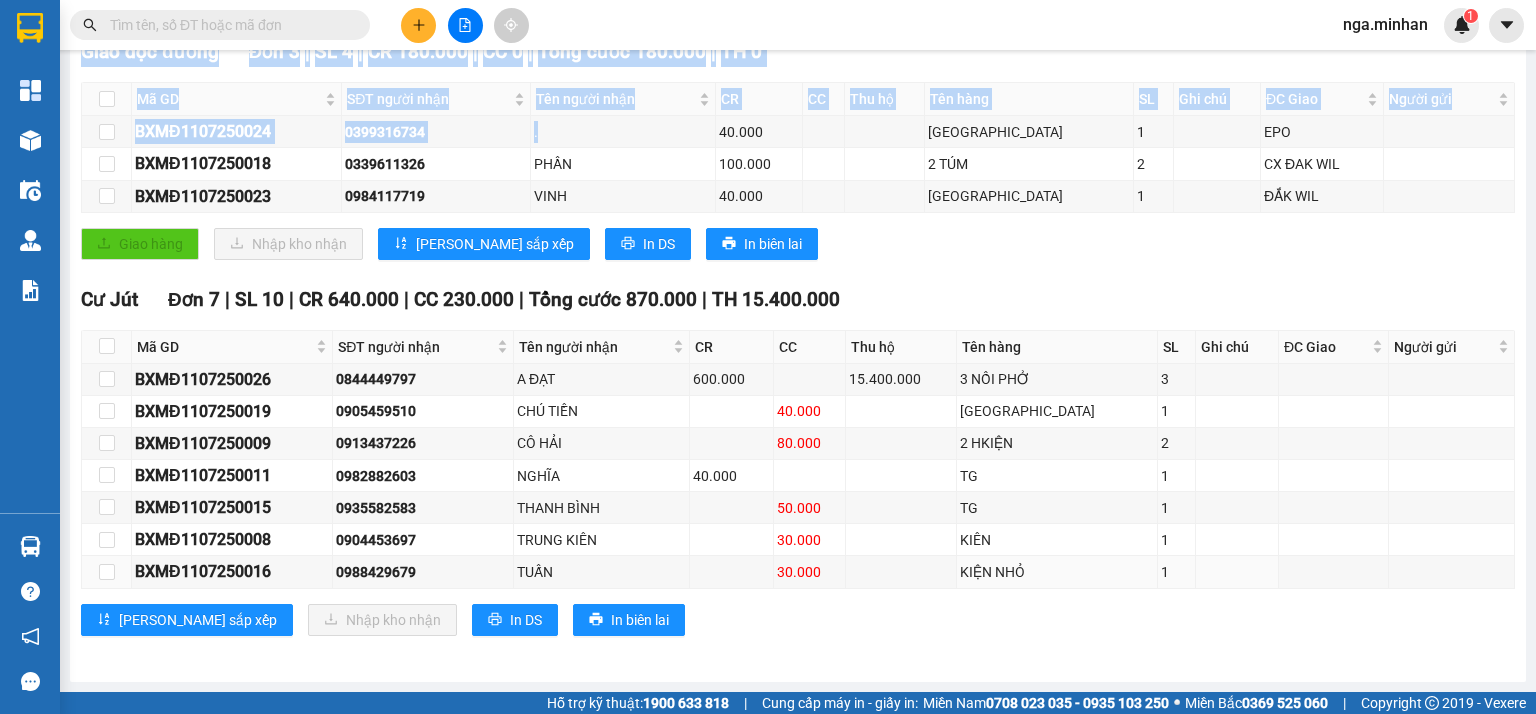 click on "[PERSON_NAME] sắp xếp Nhập kho nhận In DS In biên lai" at bounding box center [798, 620] 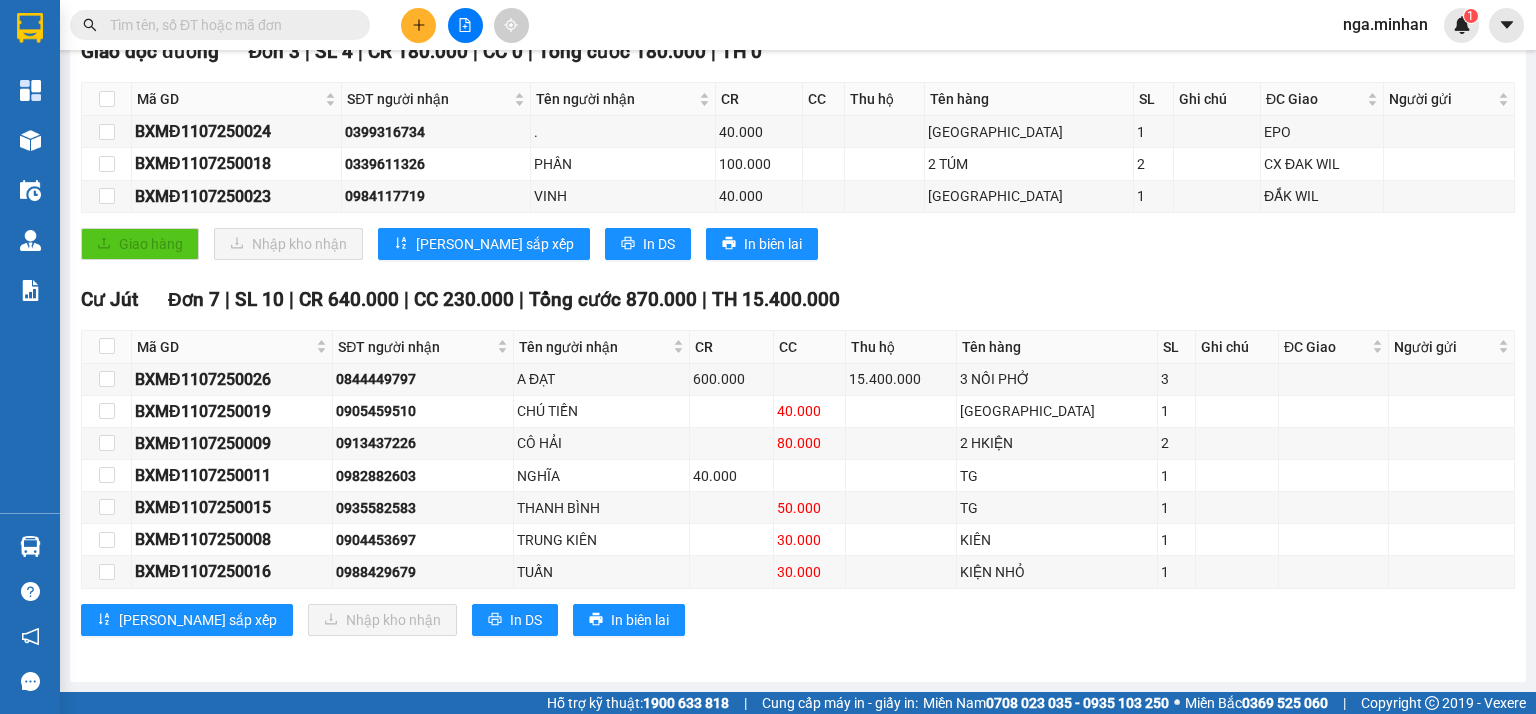 click on "[PERSON_NAME] sắp xếp Nhập kho nhận In DS In biên lai" at bounding box center (798, 620) 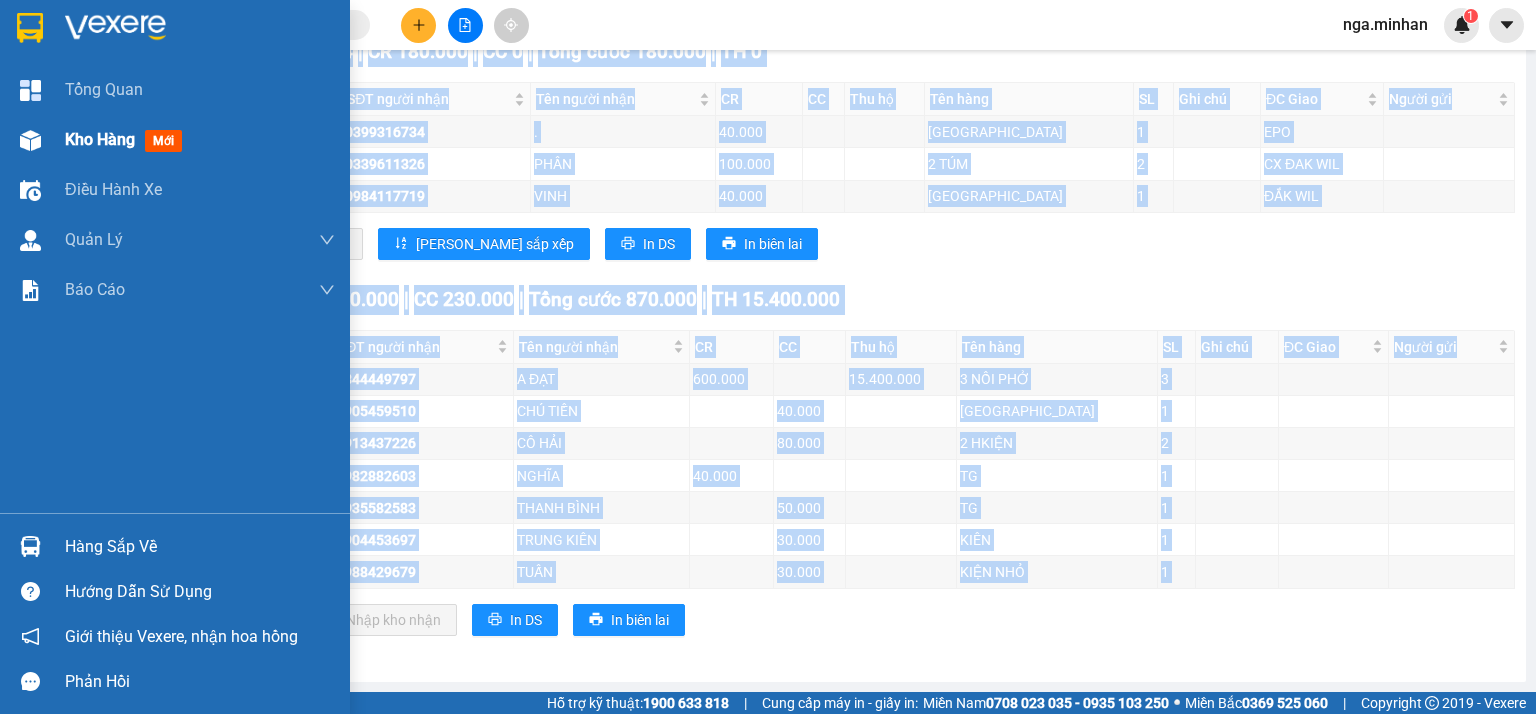click on "Kho hàng" at bounding box center [100, 139] 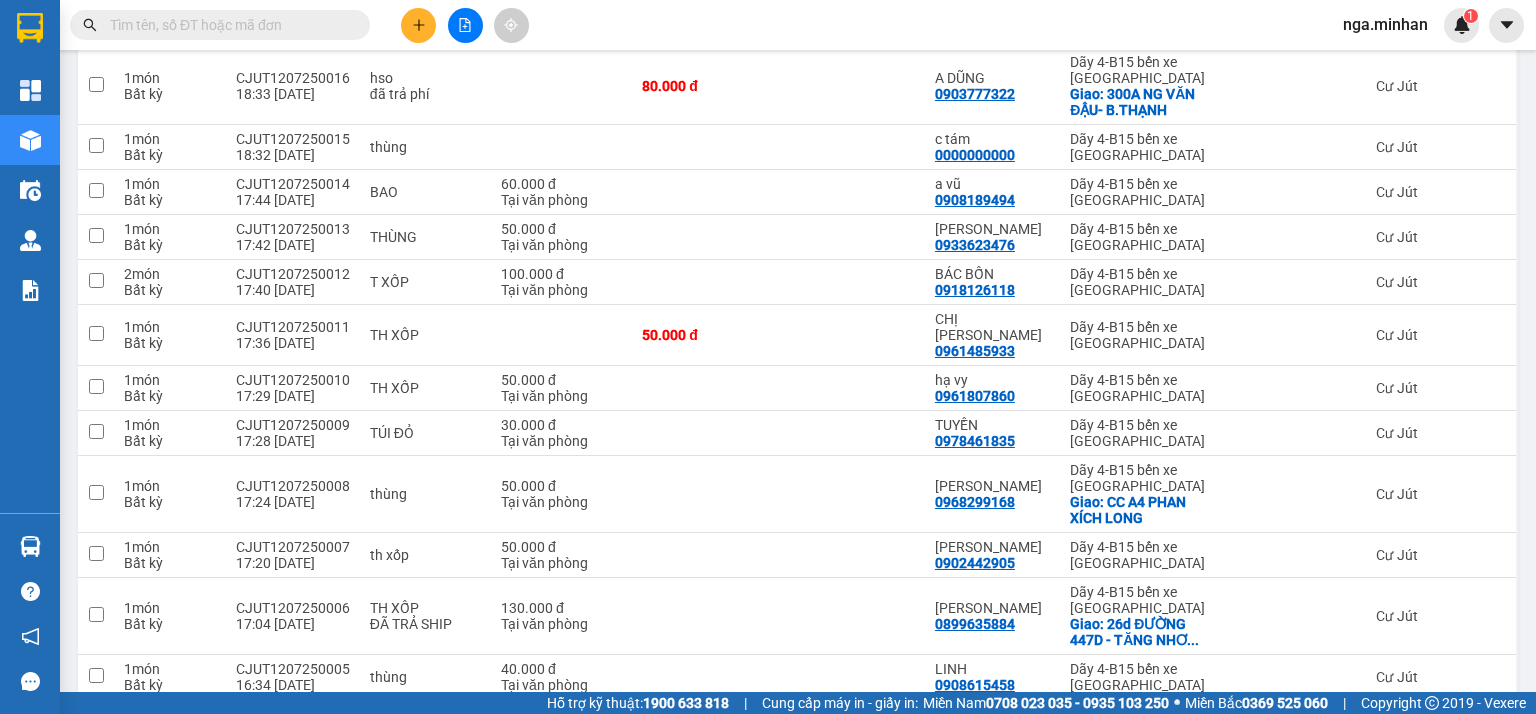 click on "Kết quả tìm kiếm ( 0 )  Bộ lọc  No Data nga.minhan 1" at bounding box center (768, 25) 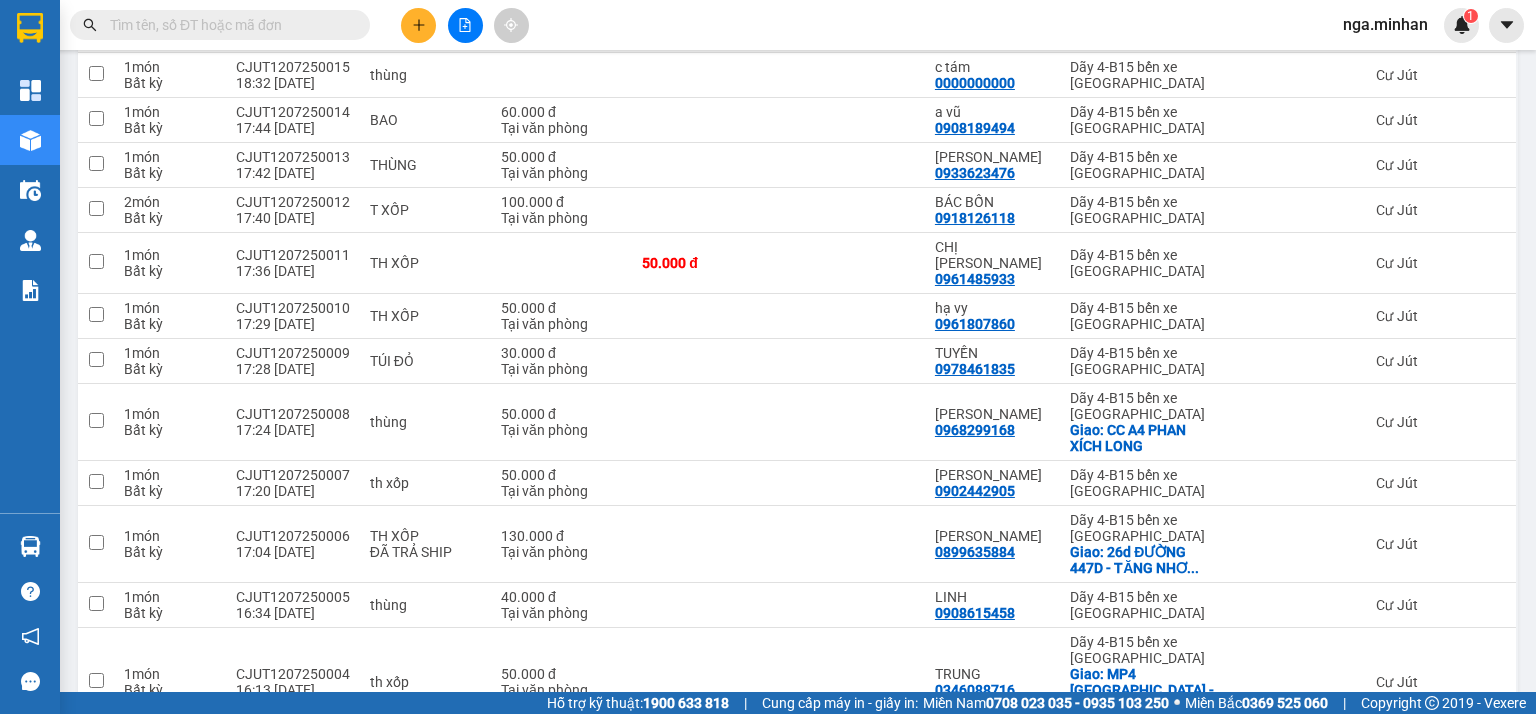 scroll, scrollTop: 613, scrollLeft: 0, axis: vertical 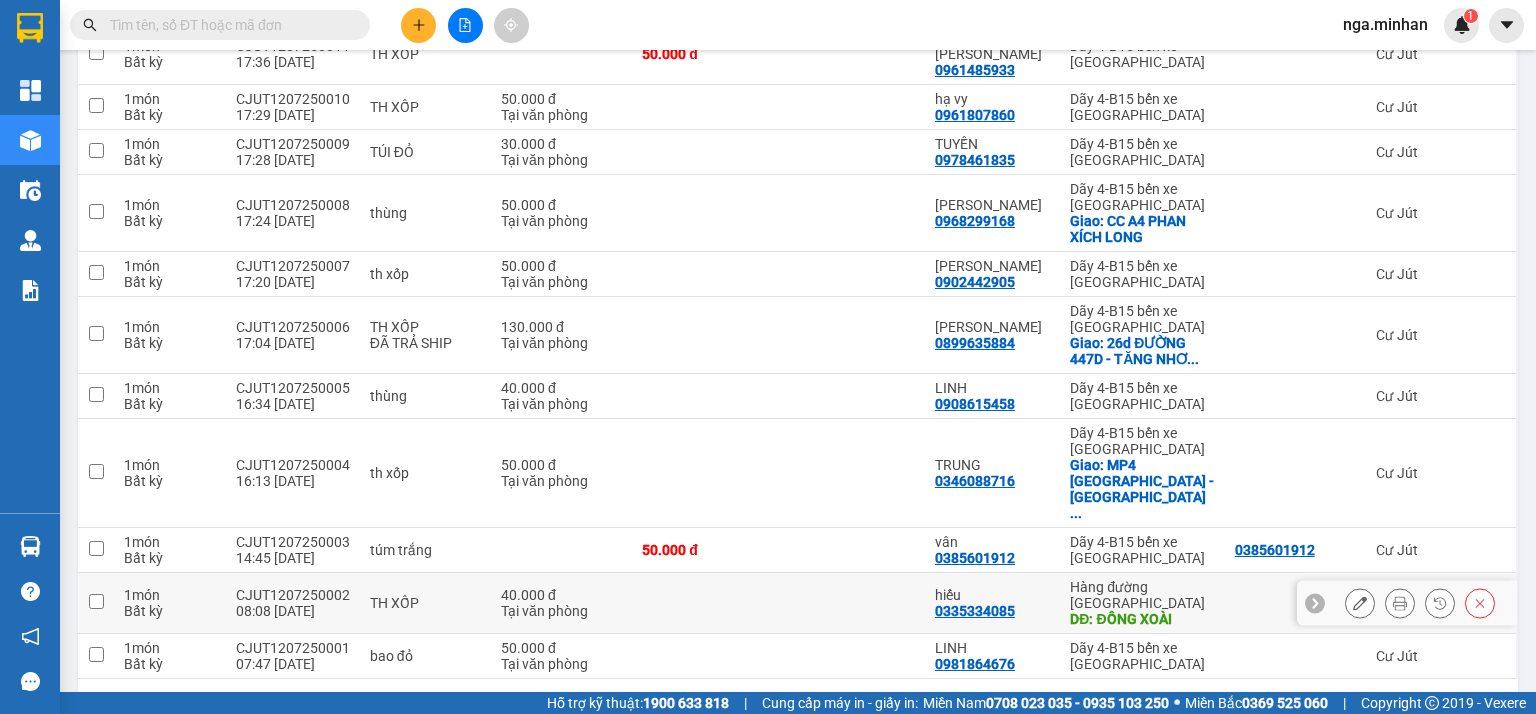 click at bounding box center (96, 601) 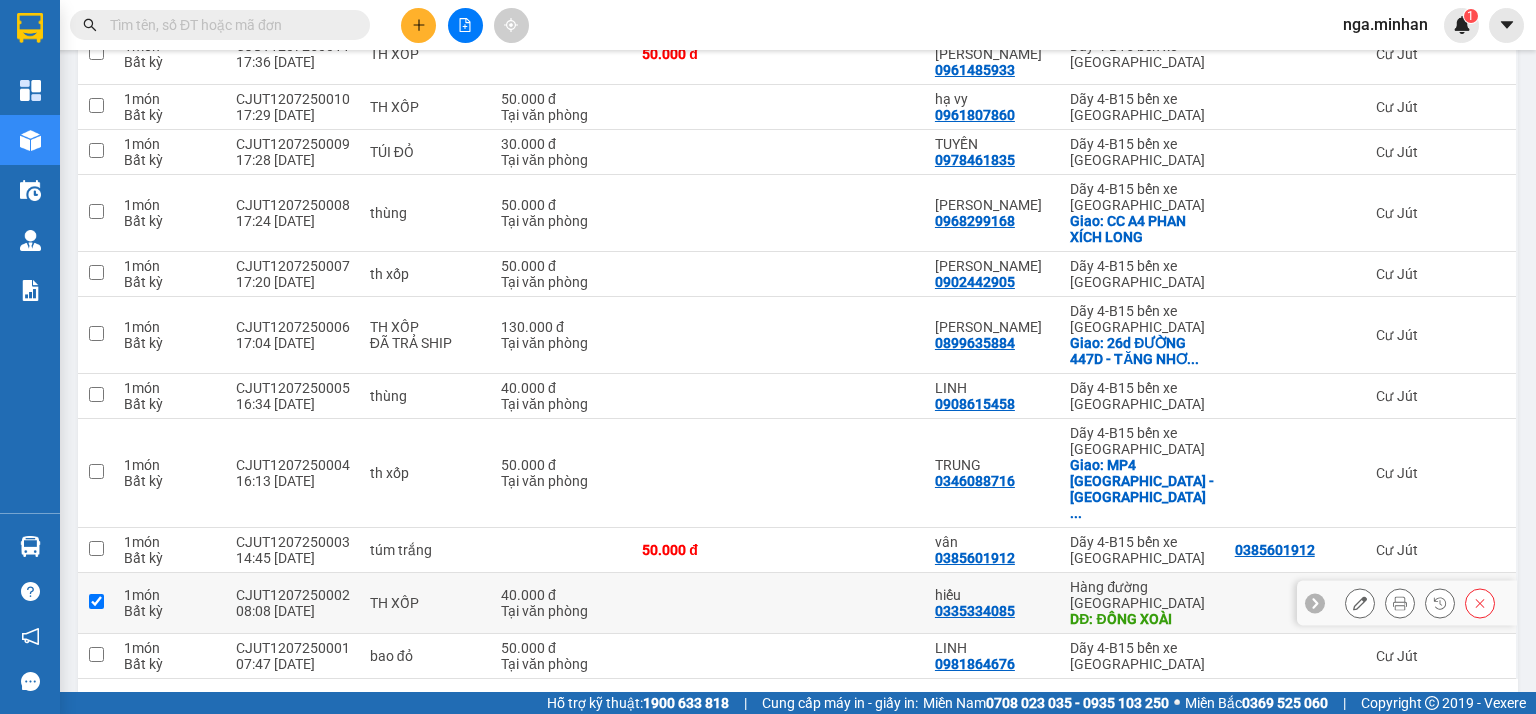 checkbox on "true" 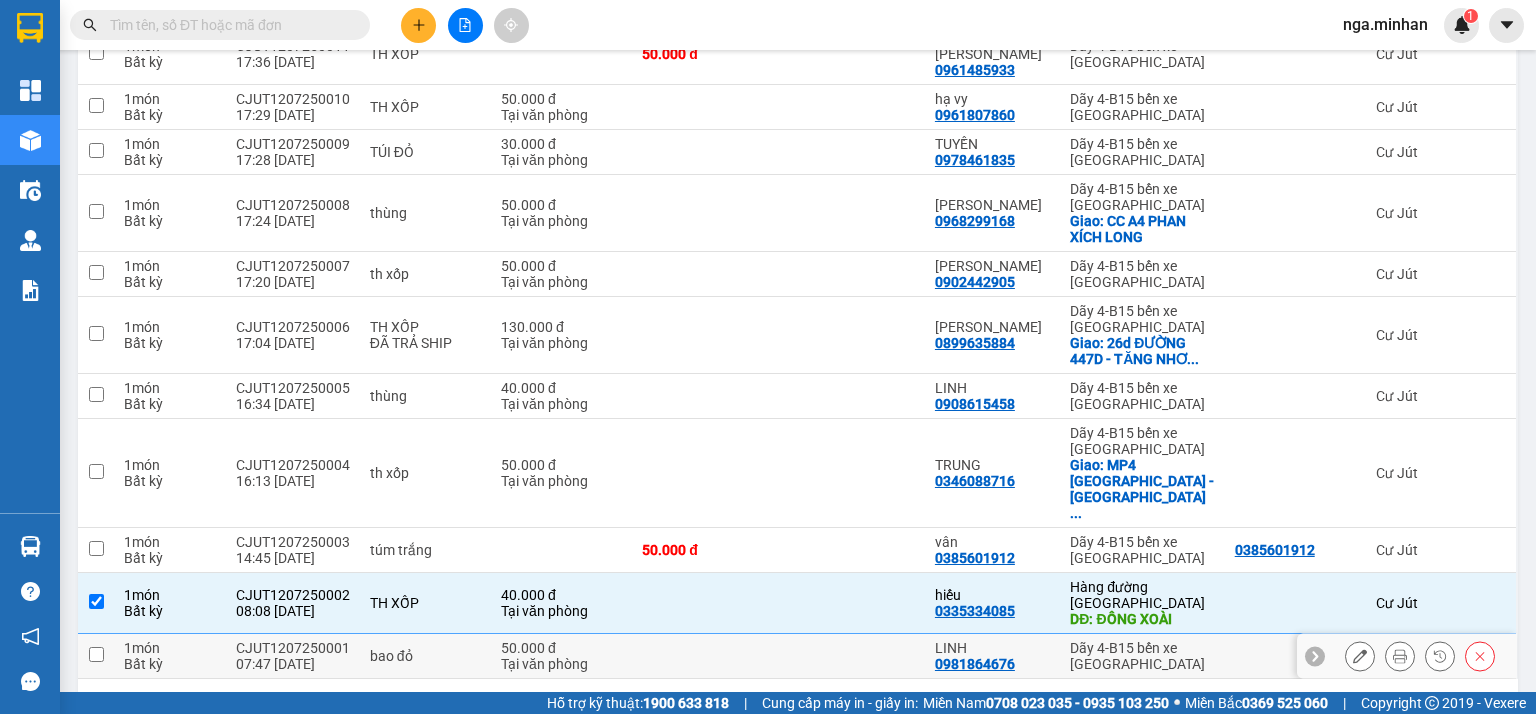 click at bounding box center [96, 654] 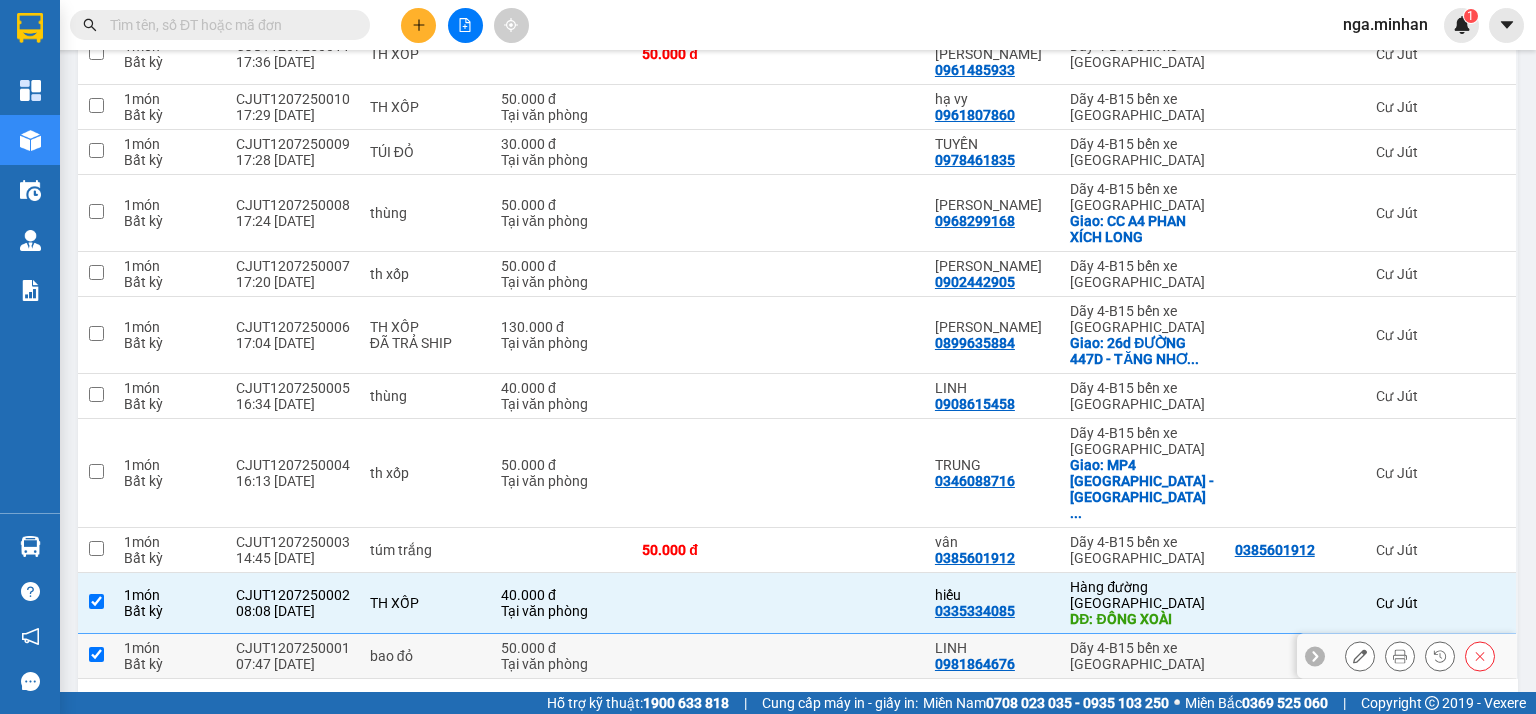 checkbox on "true" 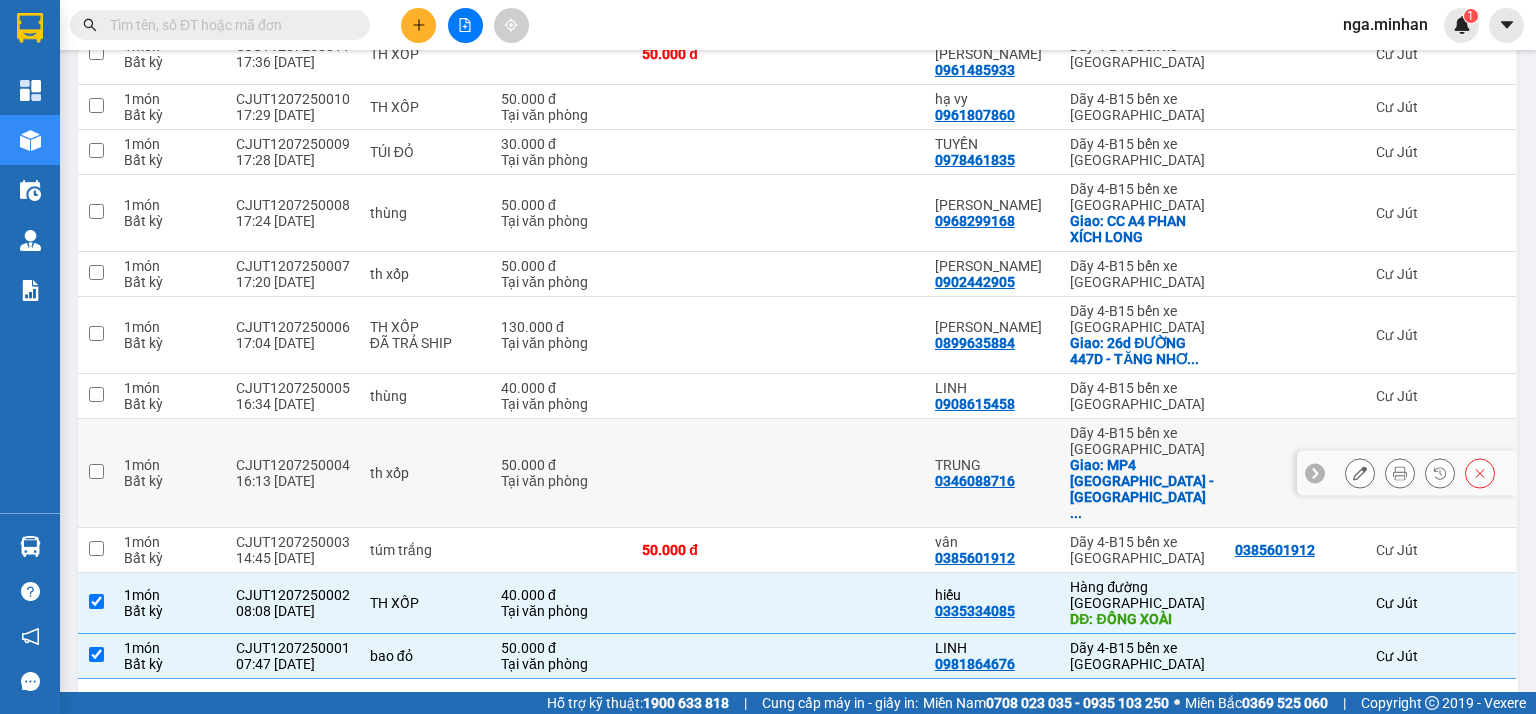 scroll, scrollTop: 0, scrollLeft: 0, axis: both 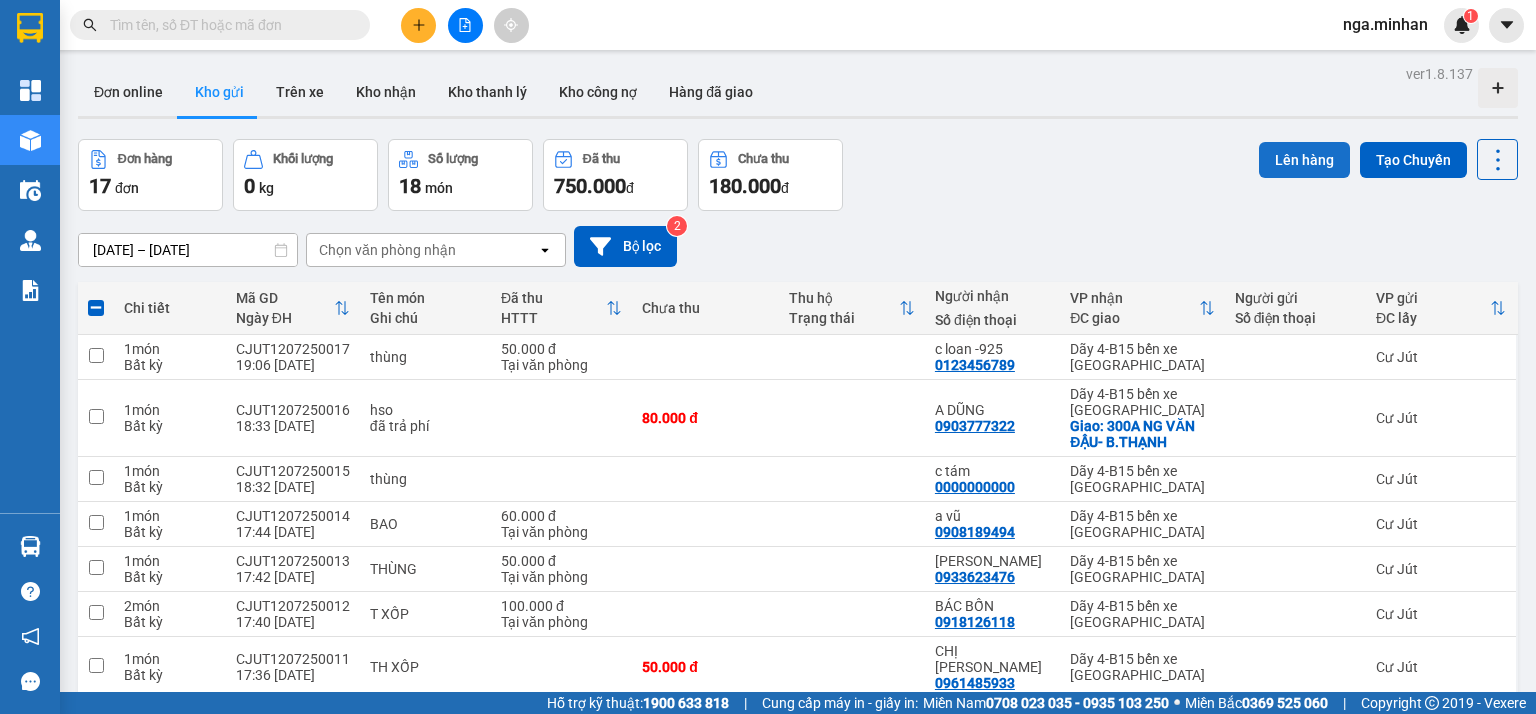 click on "Lên hàng" at bounding box center (1304, 160) 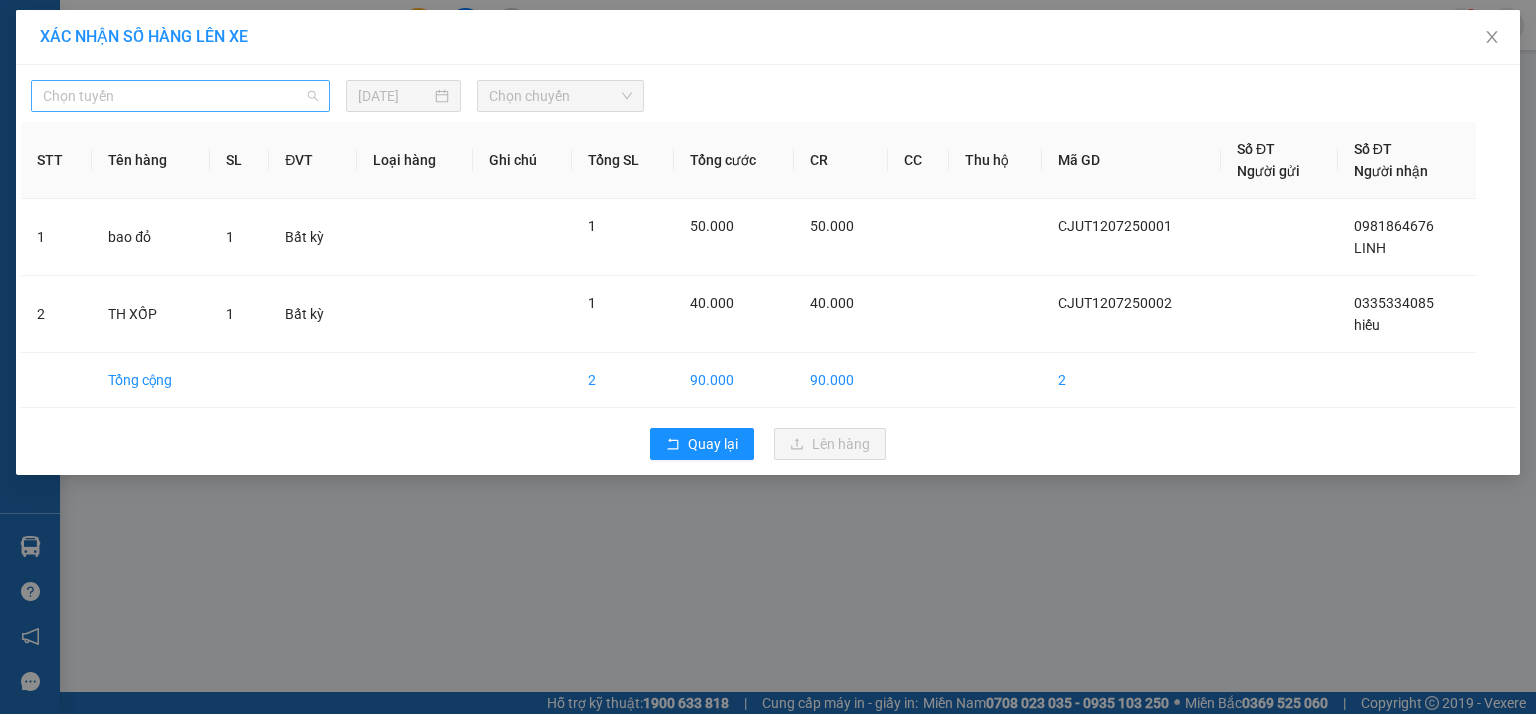 click on "Chọn tuyến" at bounding box center [180, 96] 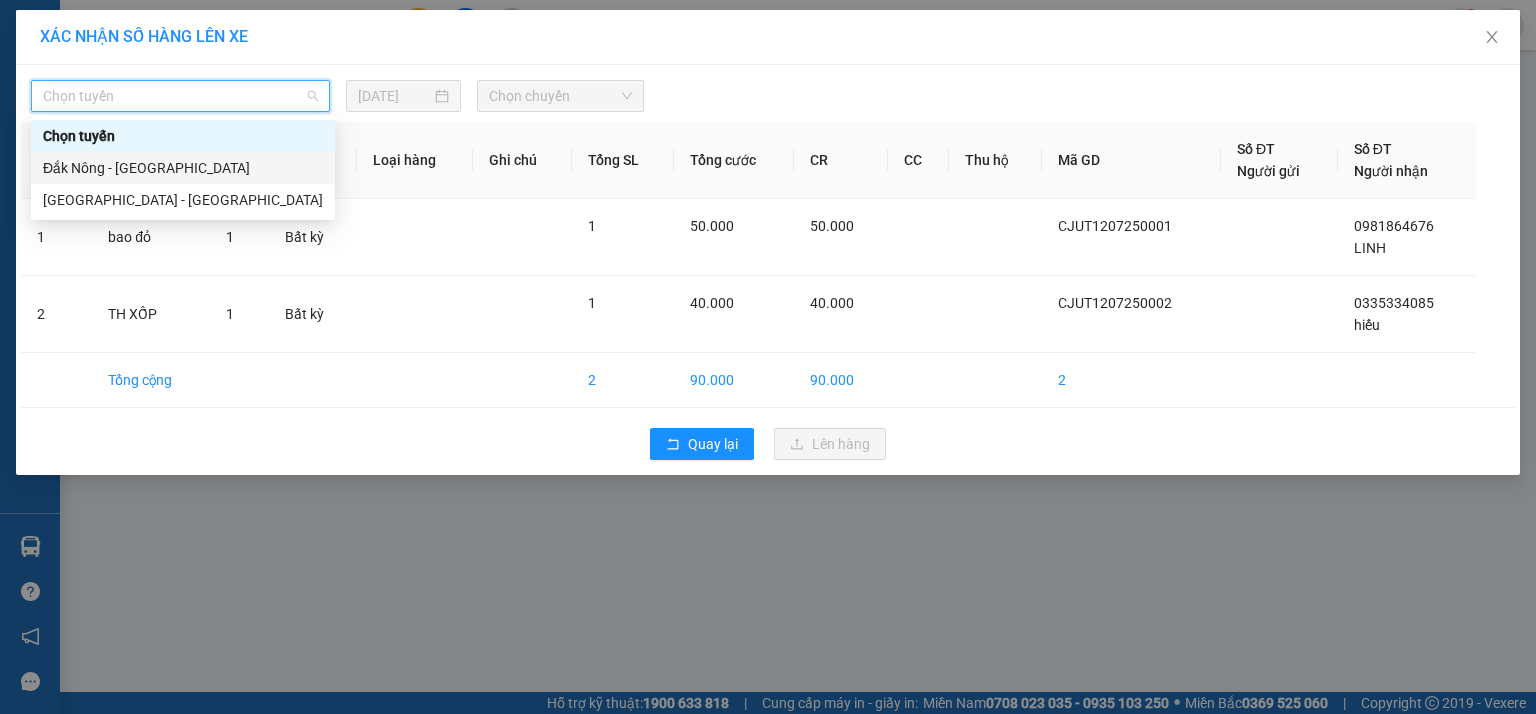 click on "Đắk Nông - [GEOGRAPHIC_DATA]" at bounding box center [183, 168] 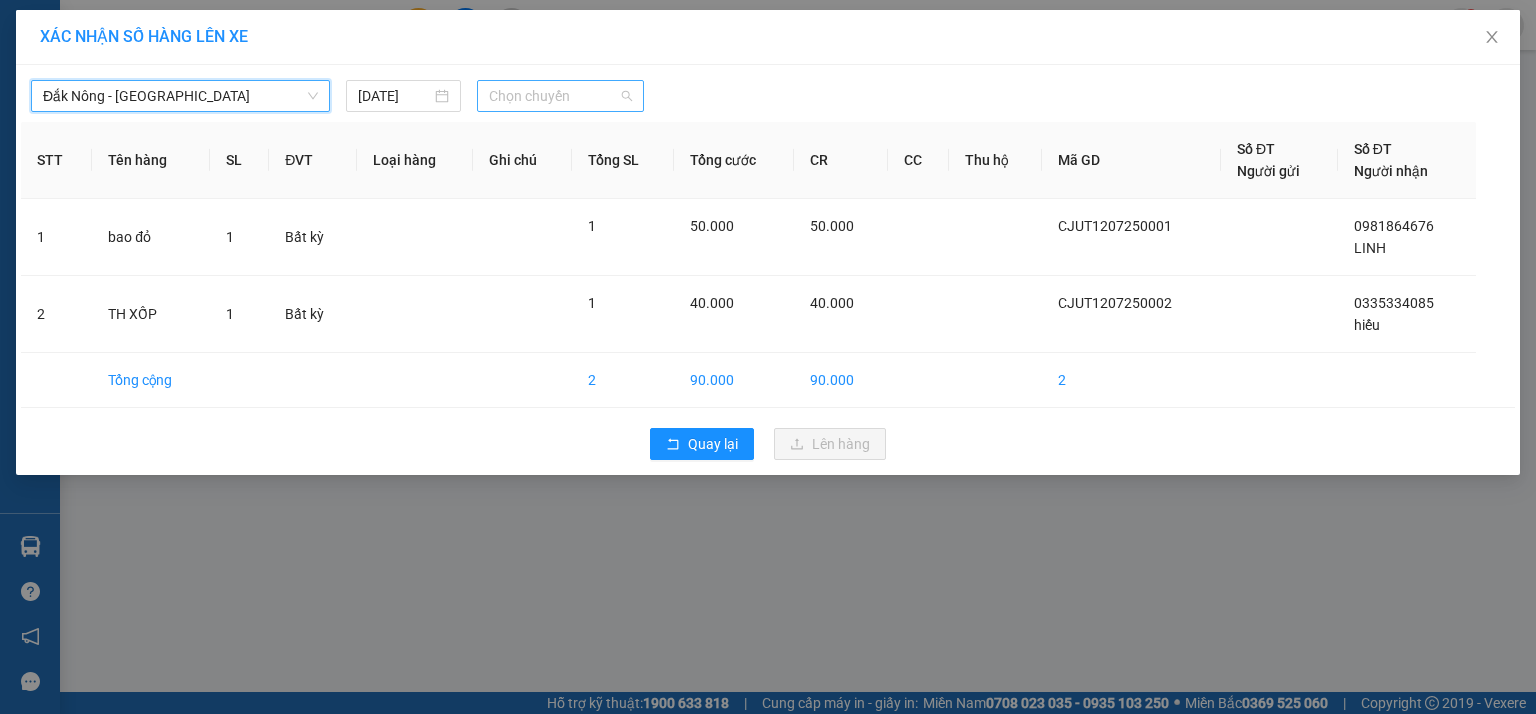 click on "Chọn chuyến" at bounding box center (561, 96) 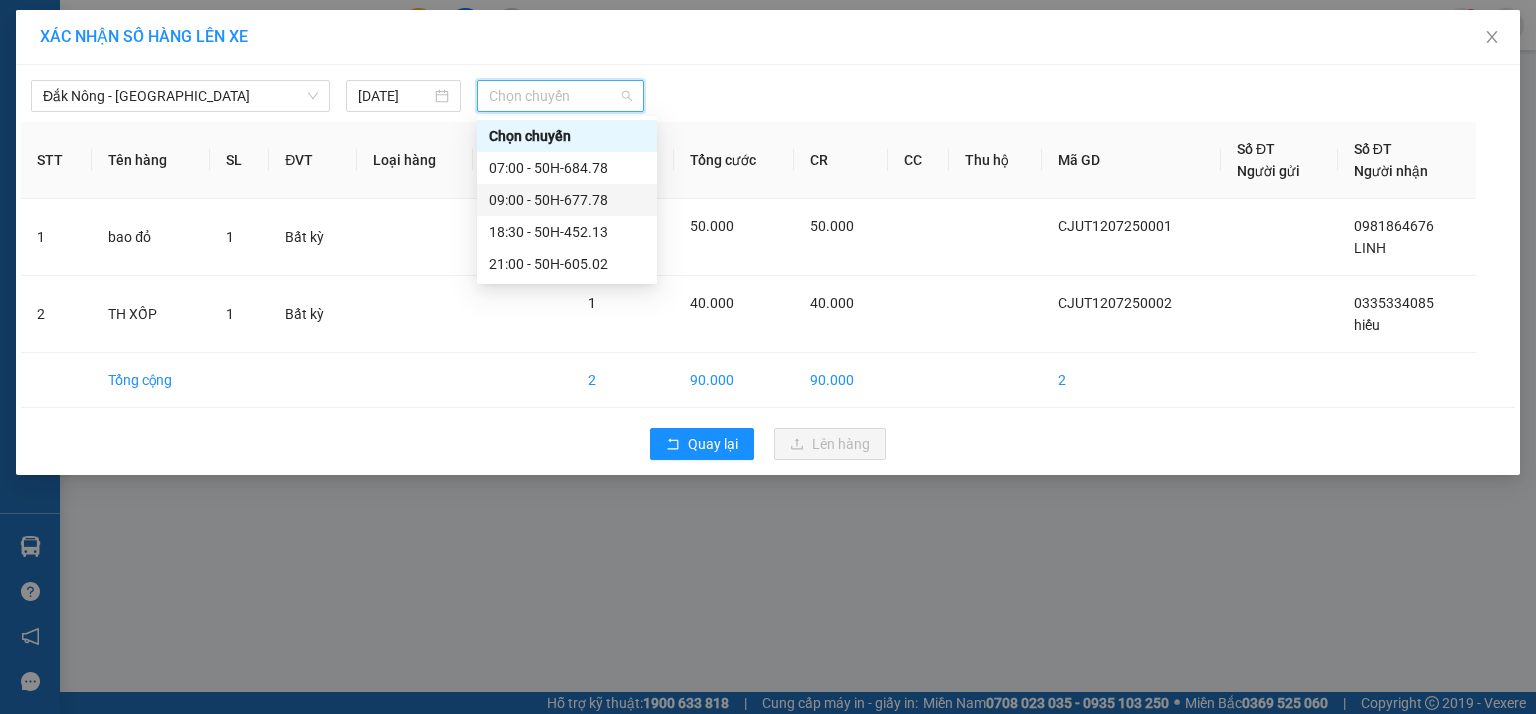 click on "09:00     - 50H-677.78" at bounding box center (567, 200) 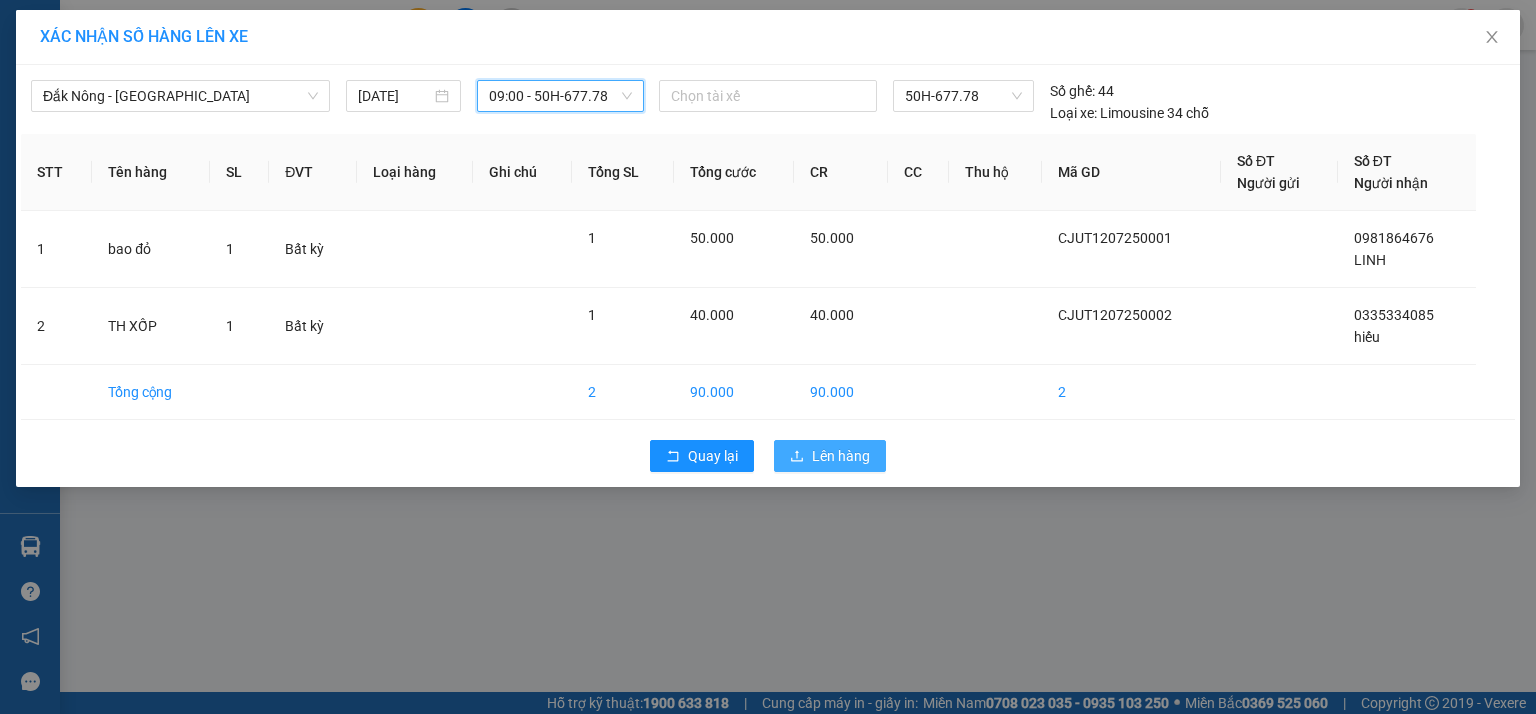 click on "Lên hàng" at bounding box center [841, 456] 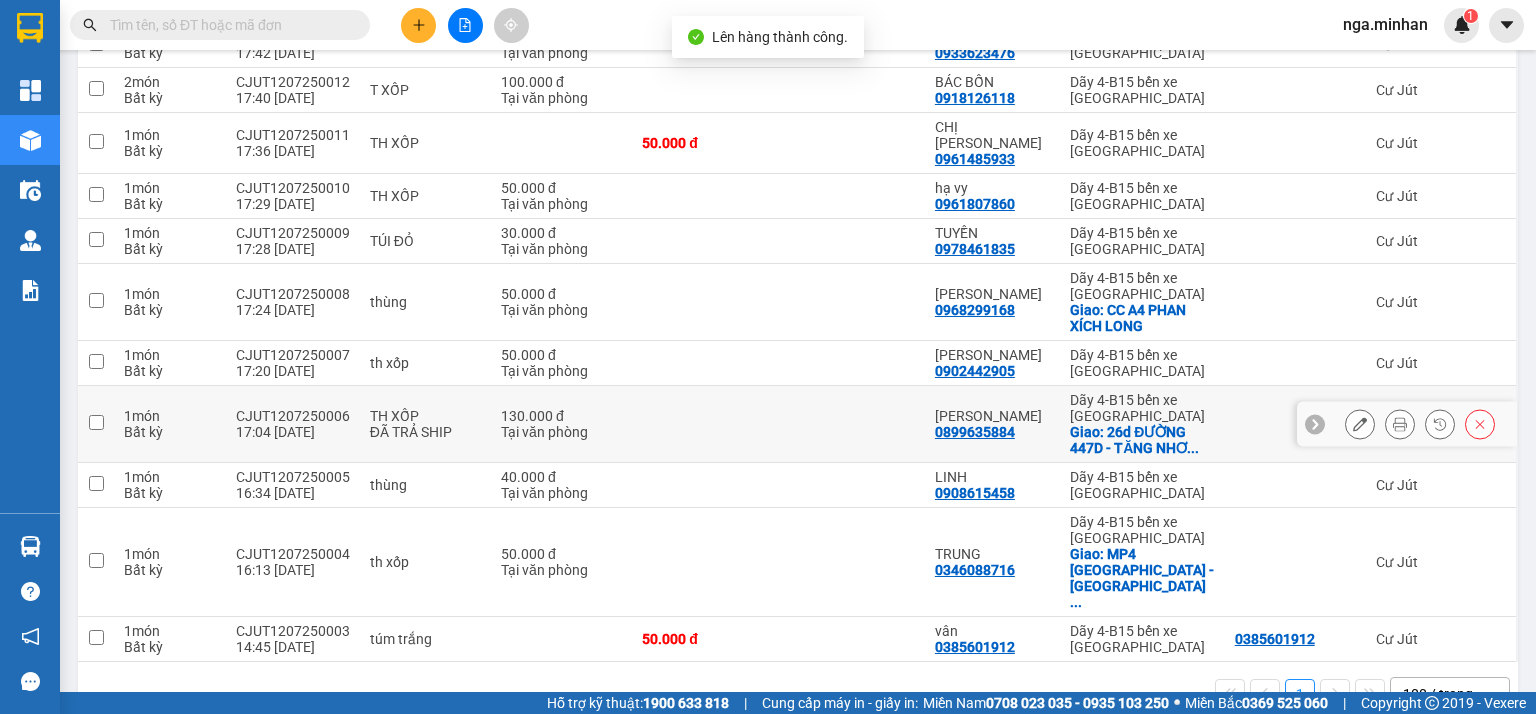 scroll, scrollTop: 0, scrollLeft: 0, axis: both 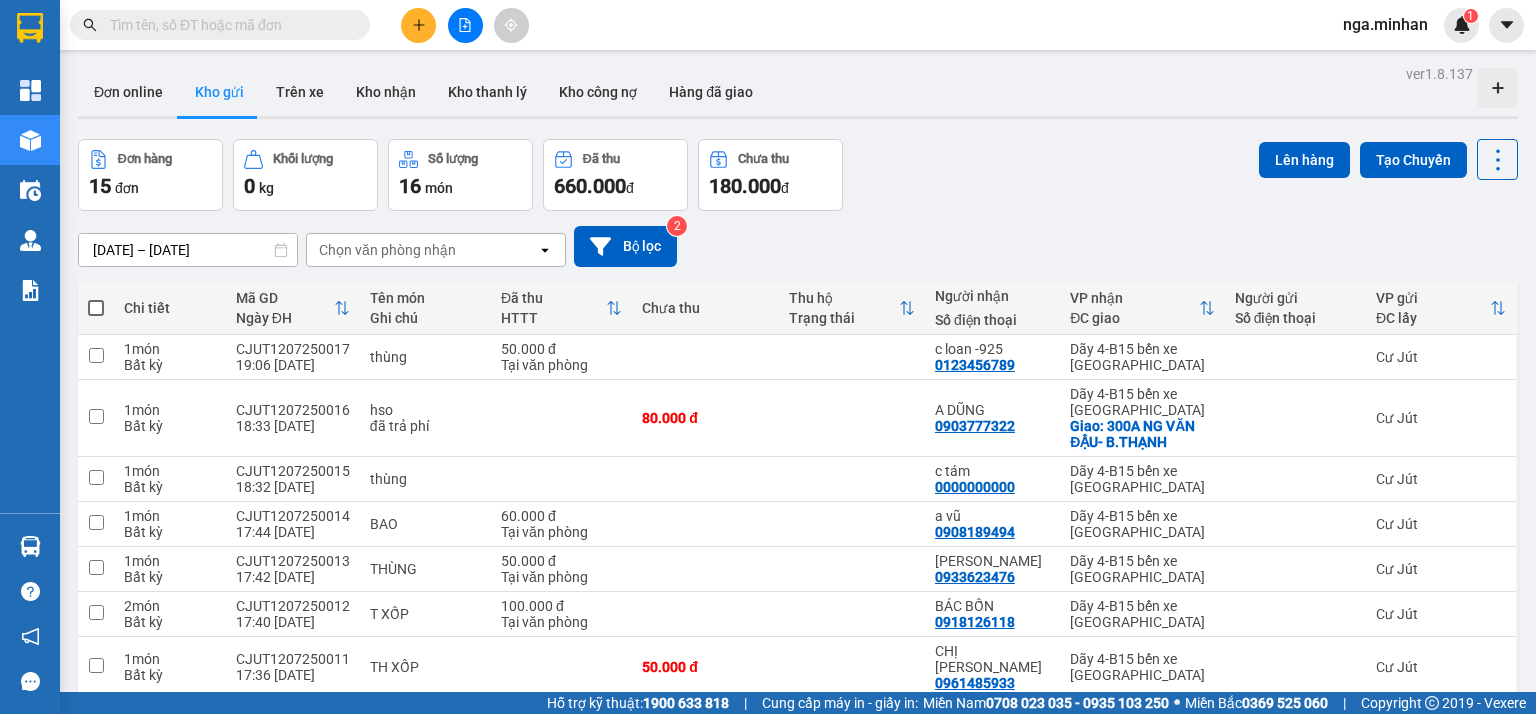 click at bounding box center (96, 308) 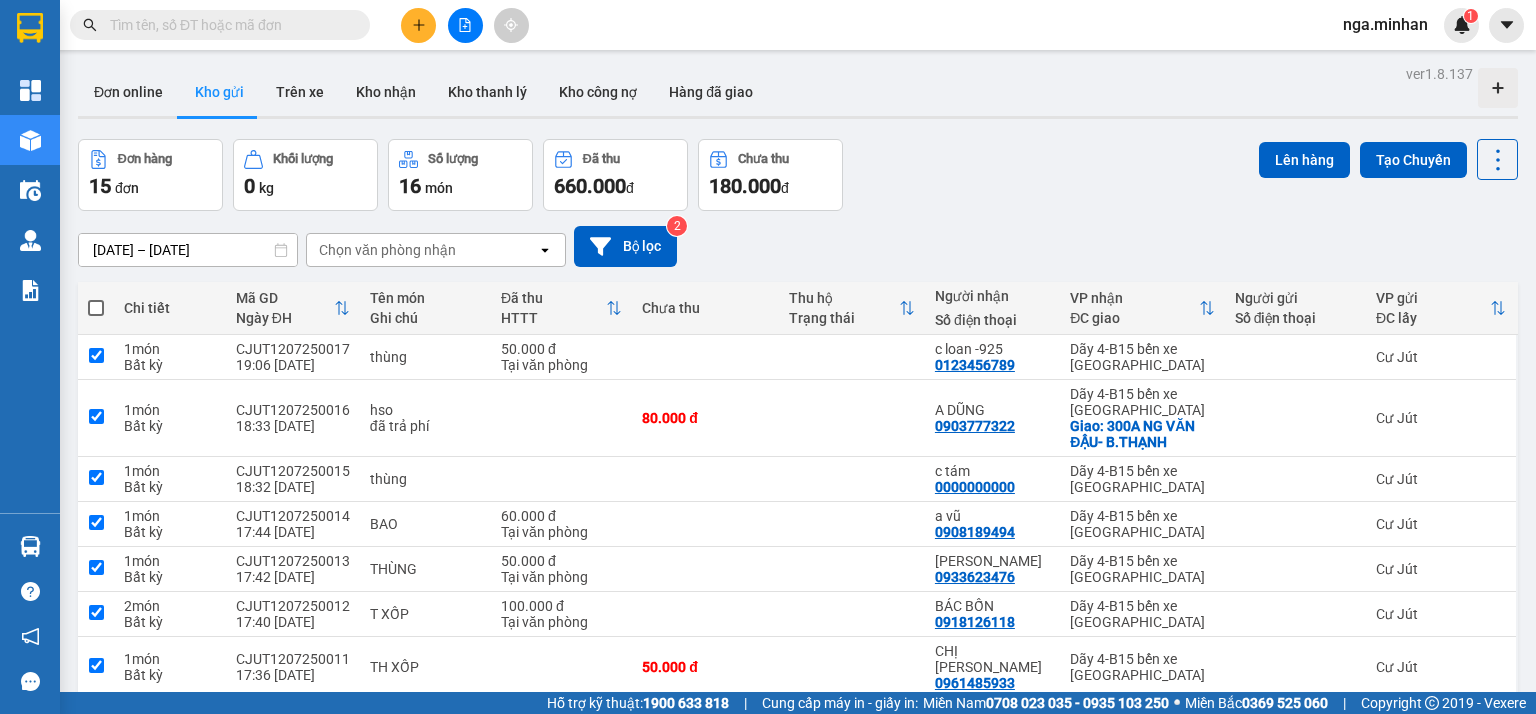 checkbox on "true" 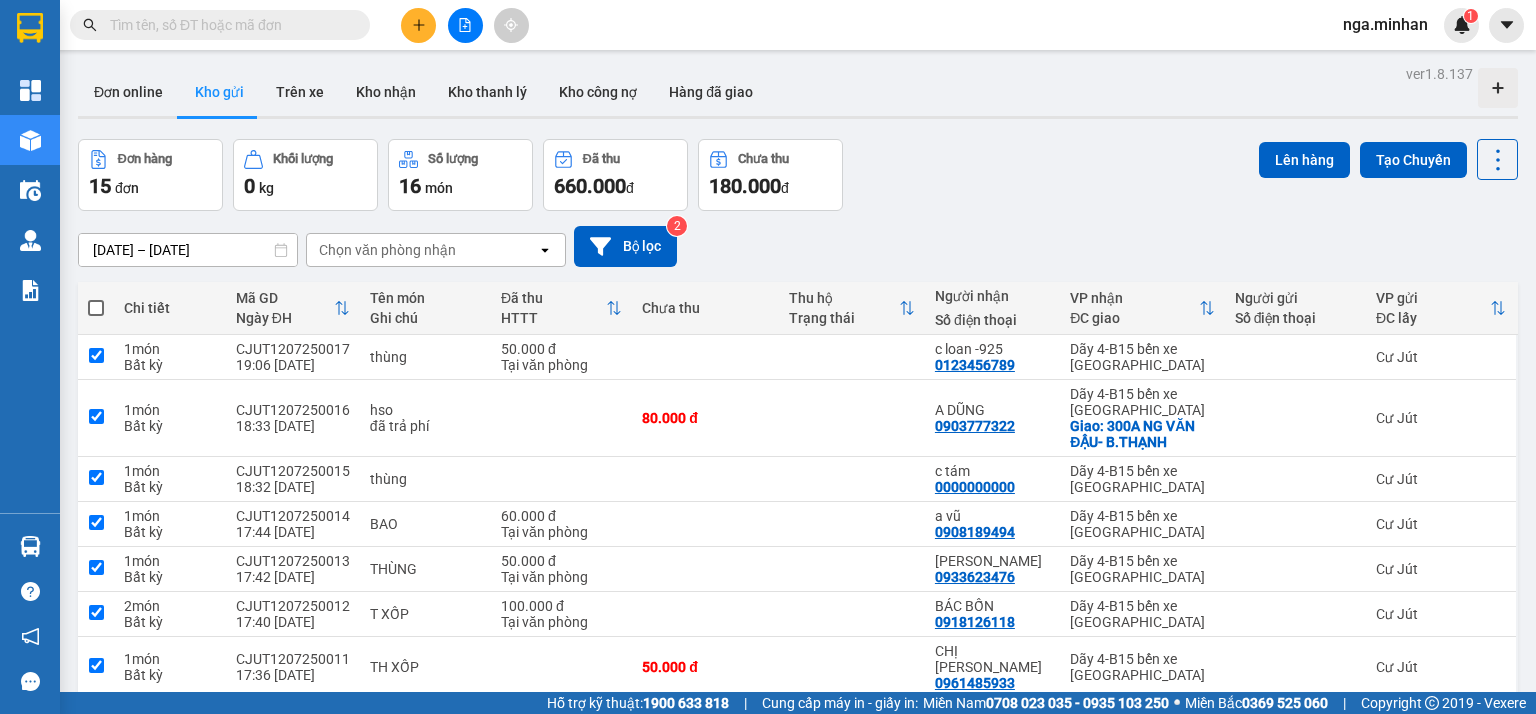 checkbox on "true" 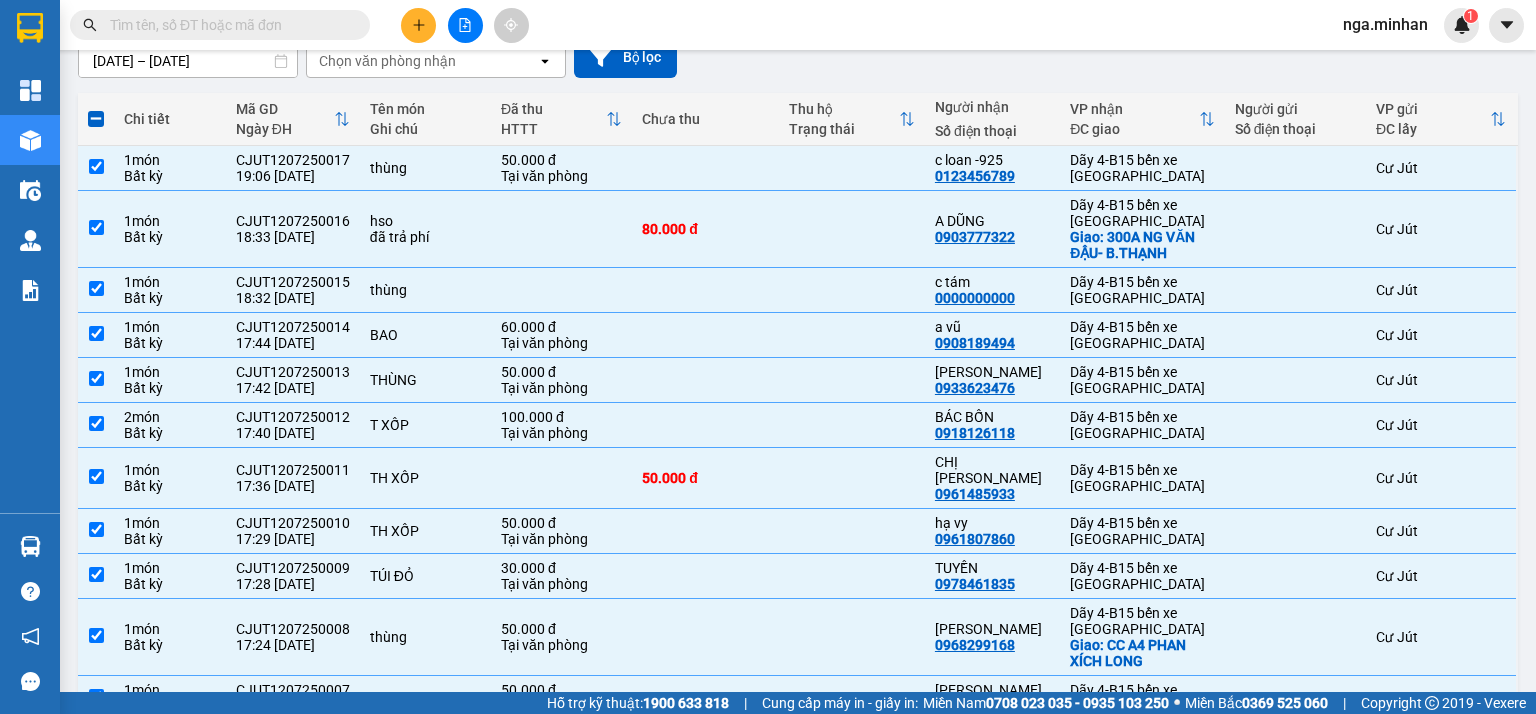 scroll, scrollTop: 0, scrollLeft: 0, axis: both 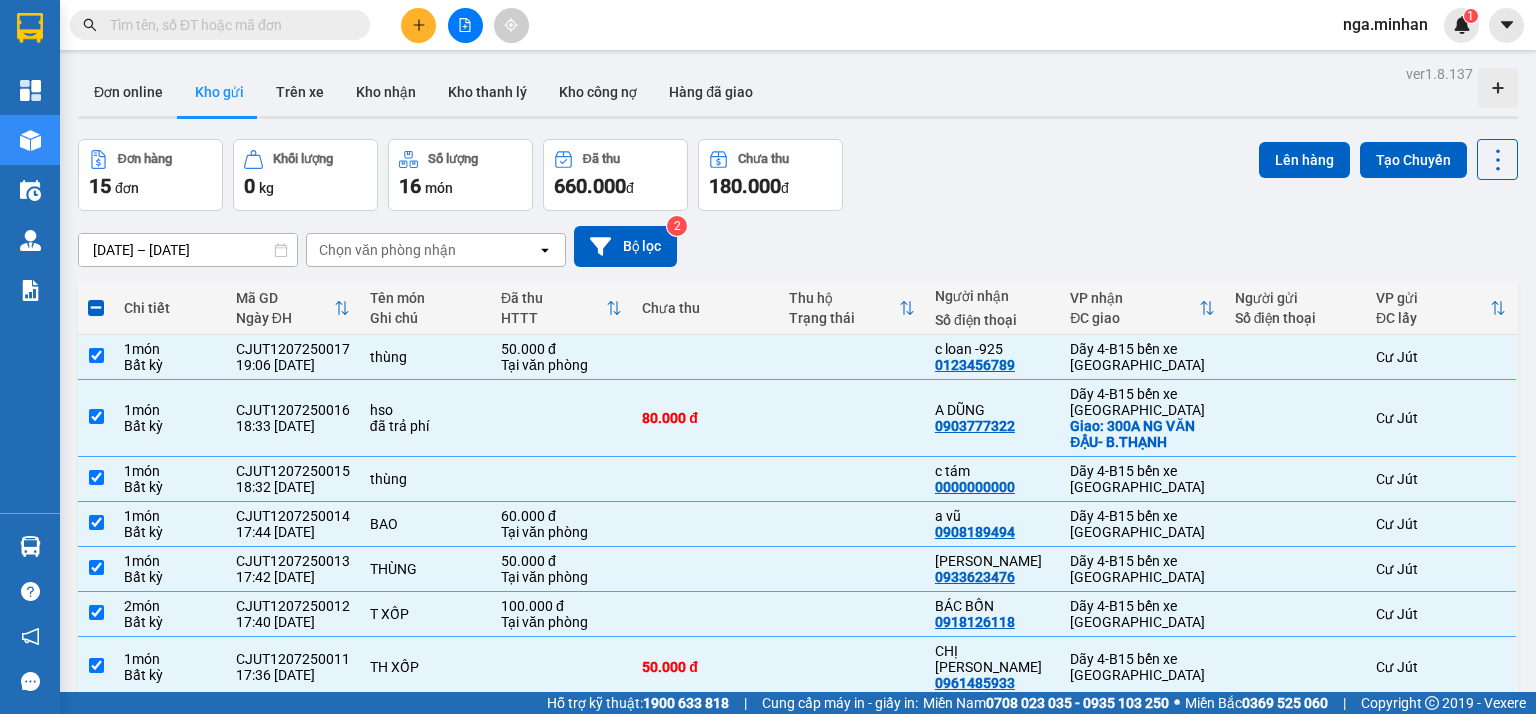 click at bounding box center (418, 25) 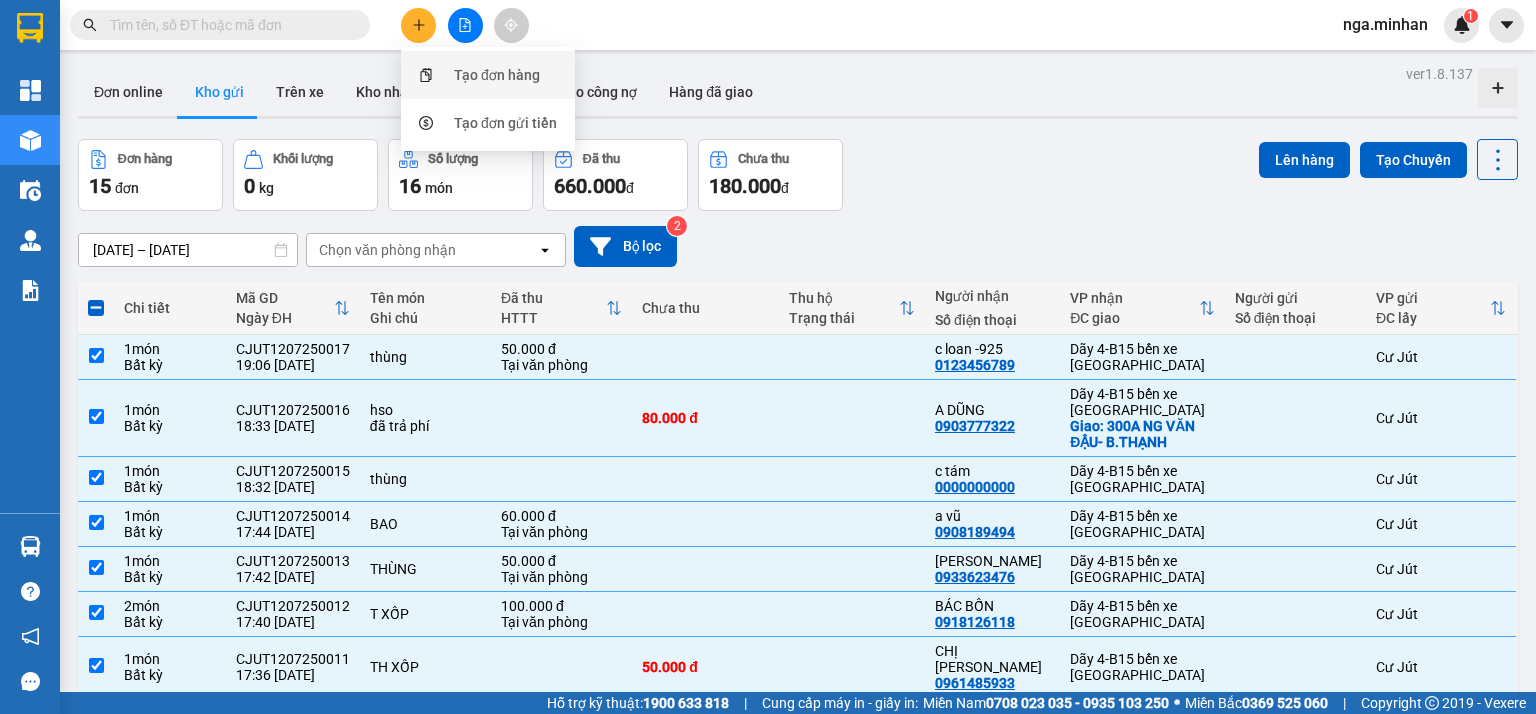 click on "Tạo đơn hàng" at bounding box center [497, 75] 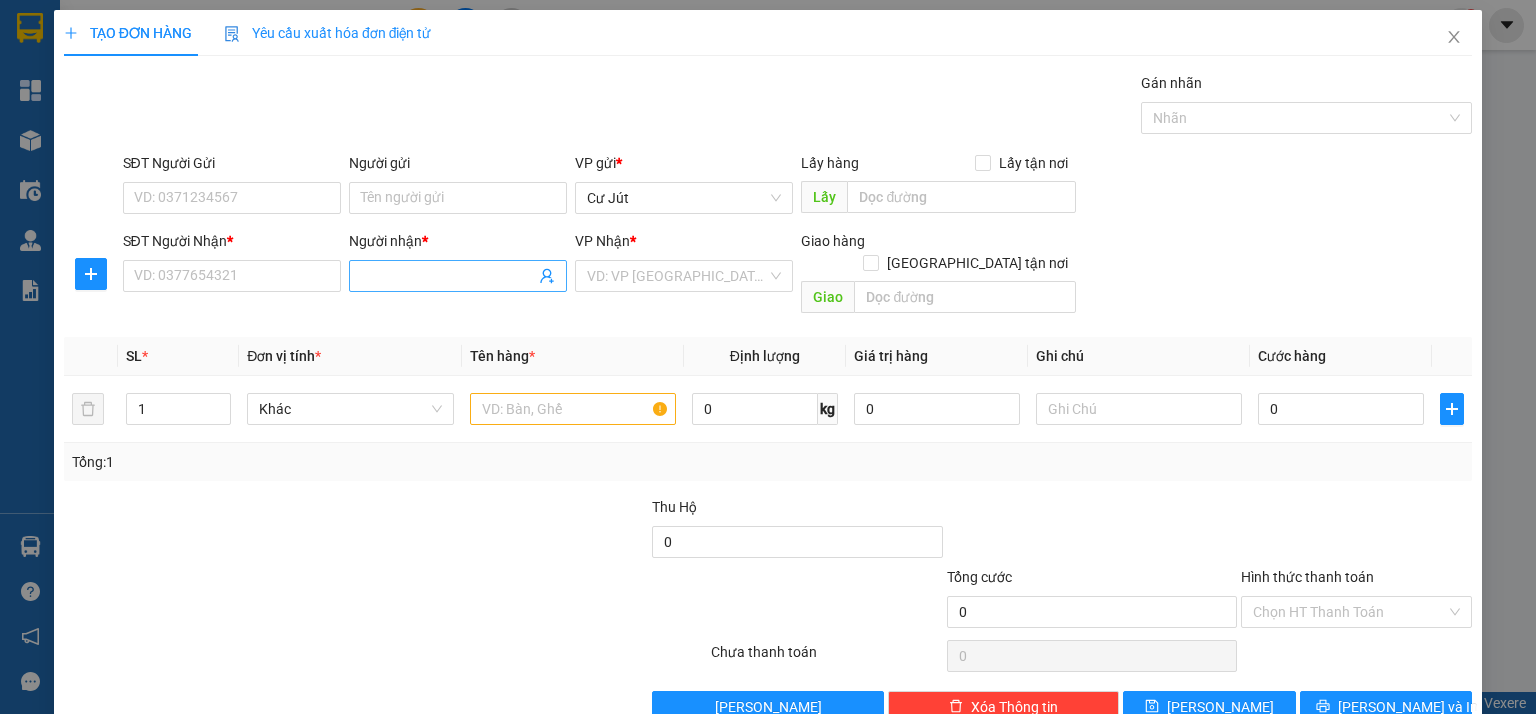 click on "Người nhận  *" at bounding box center [448, 276] 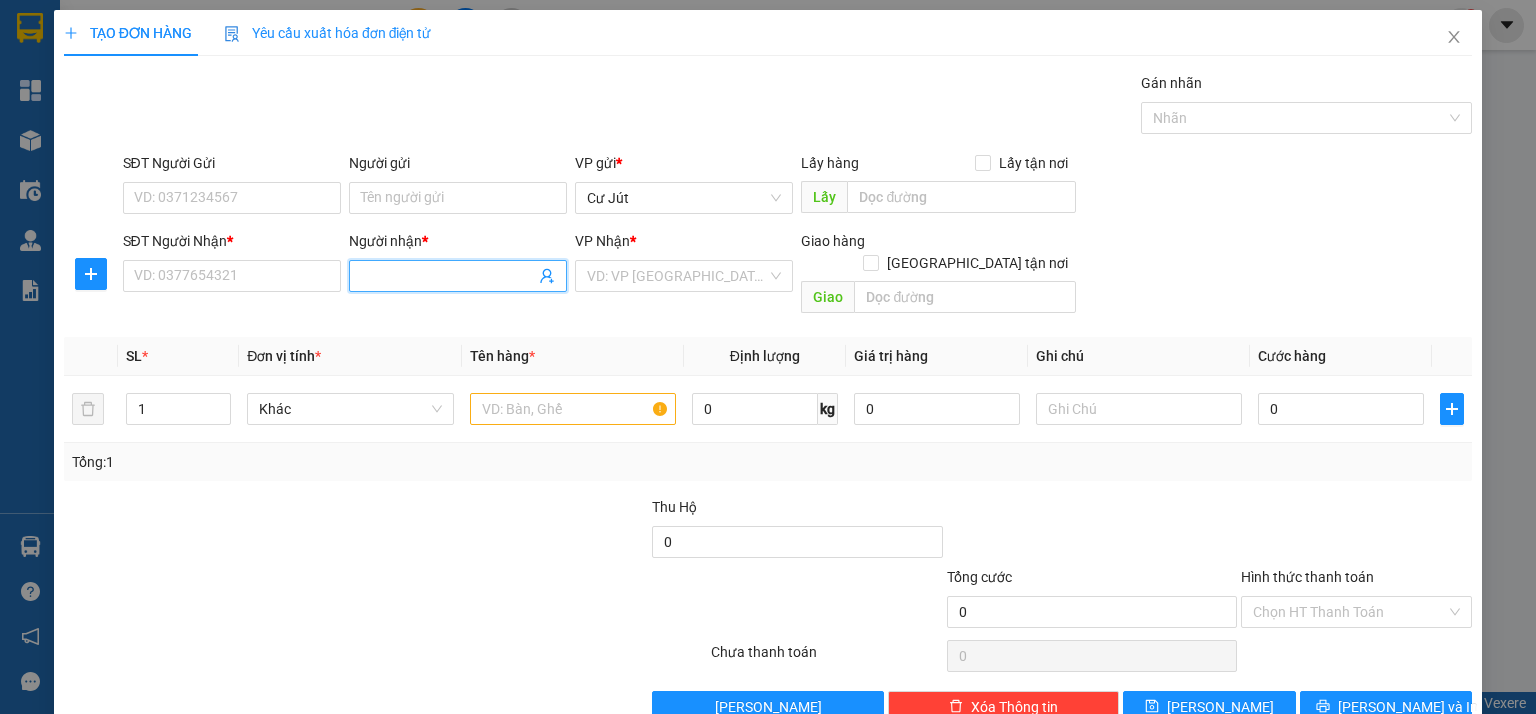 type on "v" 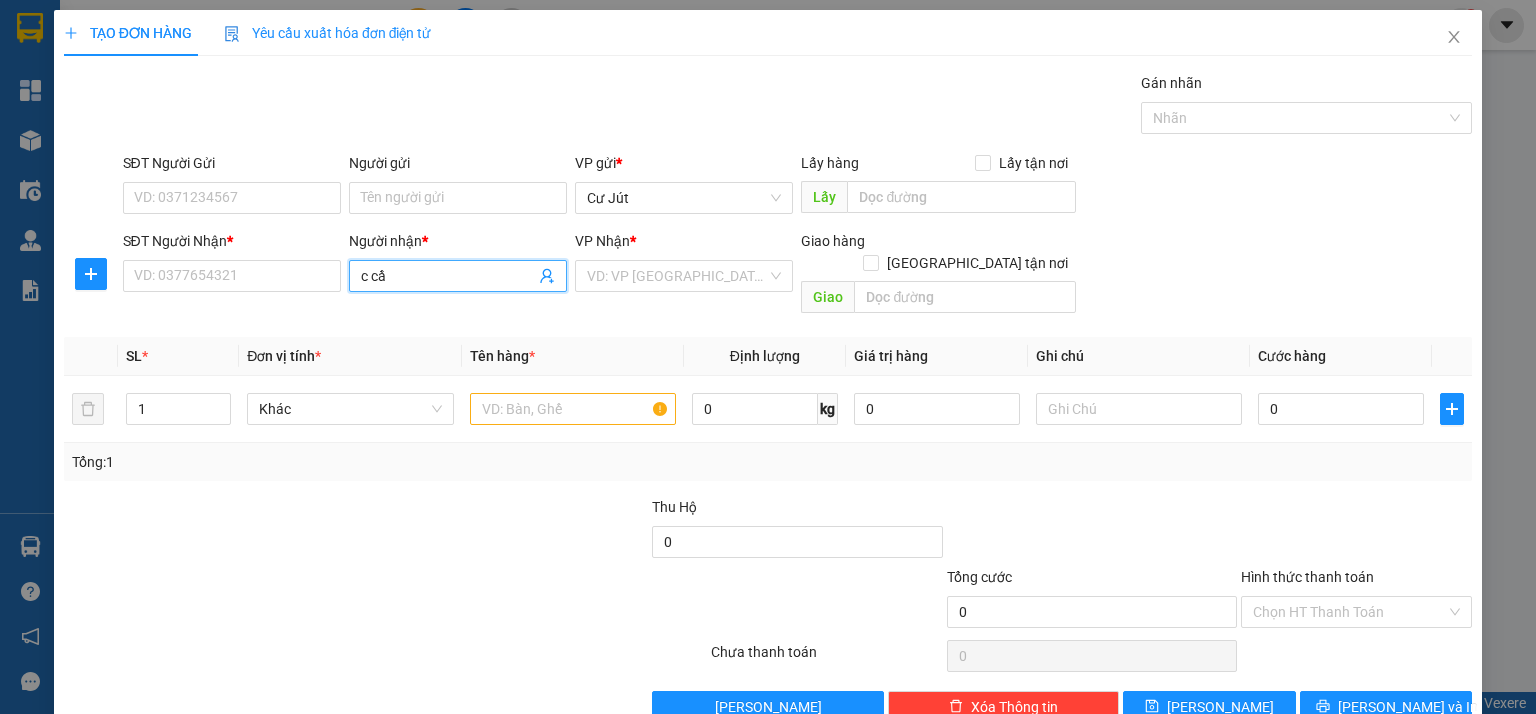 type on "c cần" 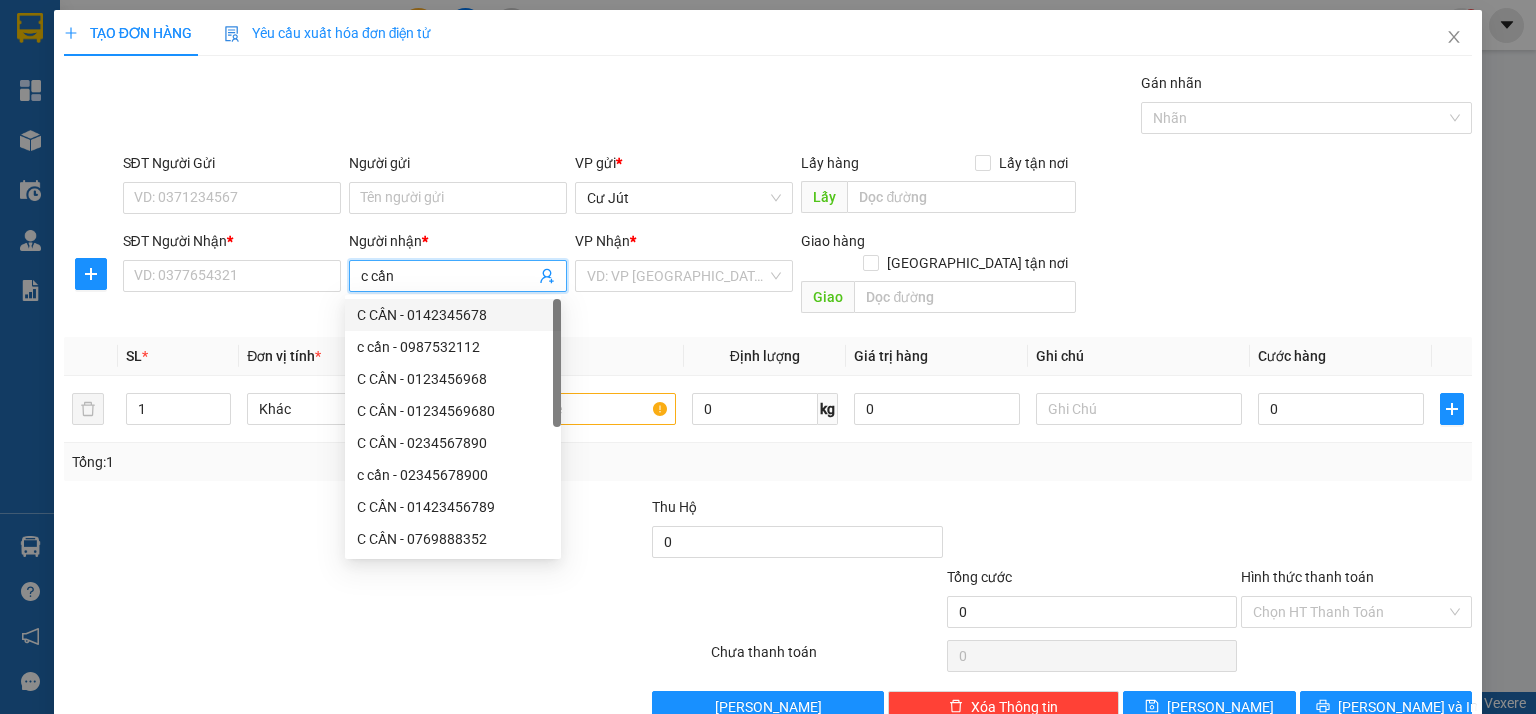 drag, startPoint x: 444, startPoint y: 321, endPoint x: 746, endPoint y: 319, distance: 302.00662 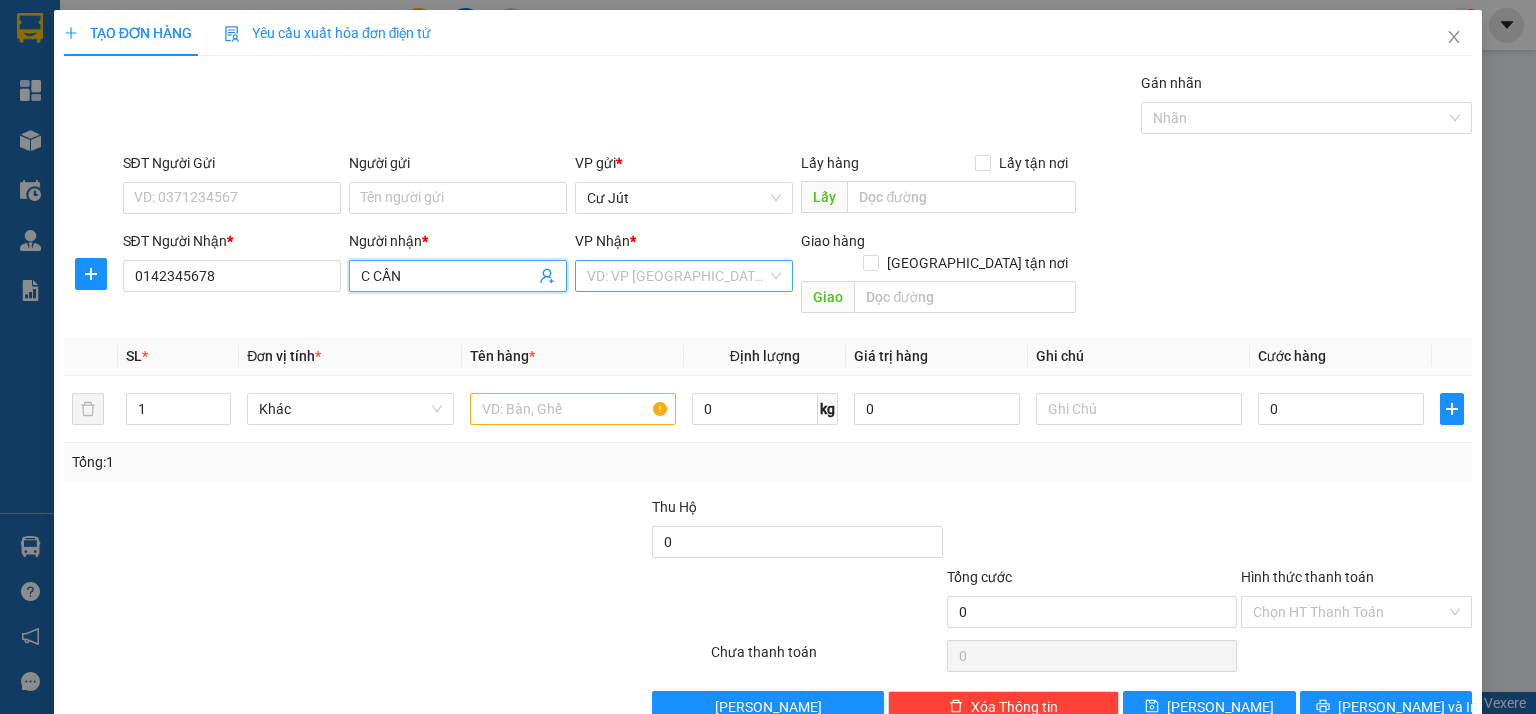 type on "C CẦN" 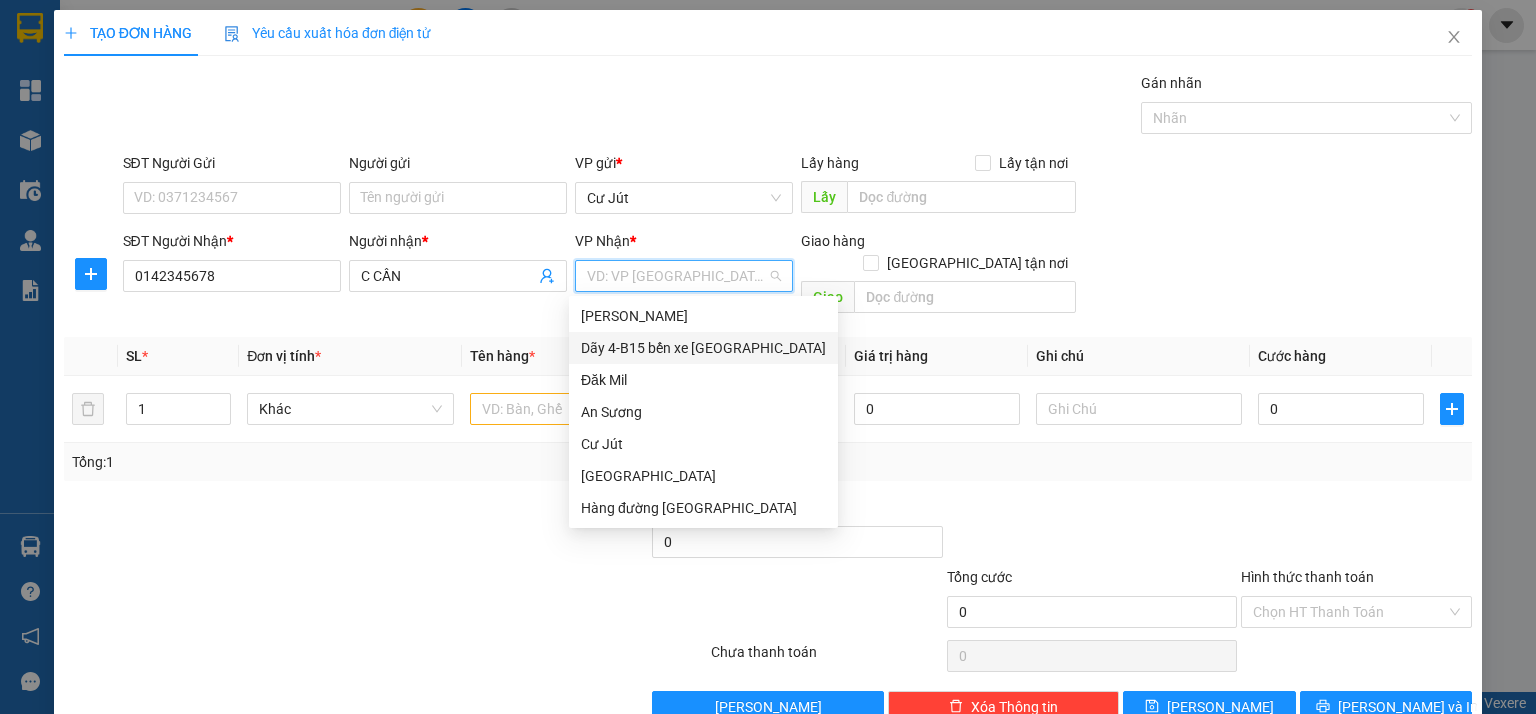 click on "Dãy 4-B15 bến xe [GEOGRAPHIC_DATA]" at bounding box center (703, 348) 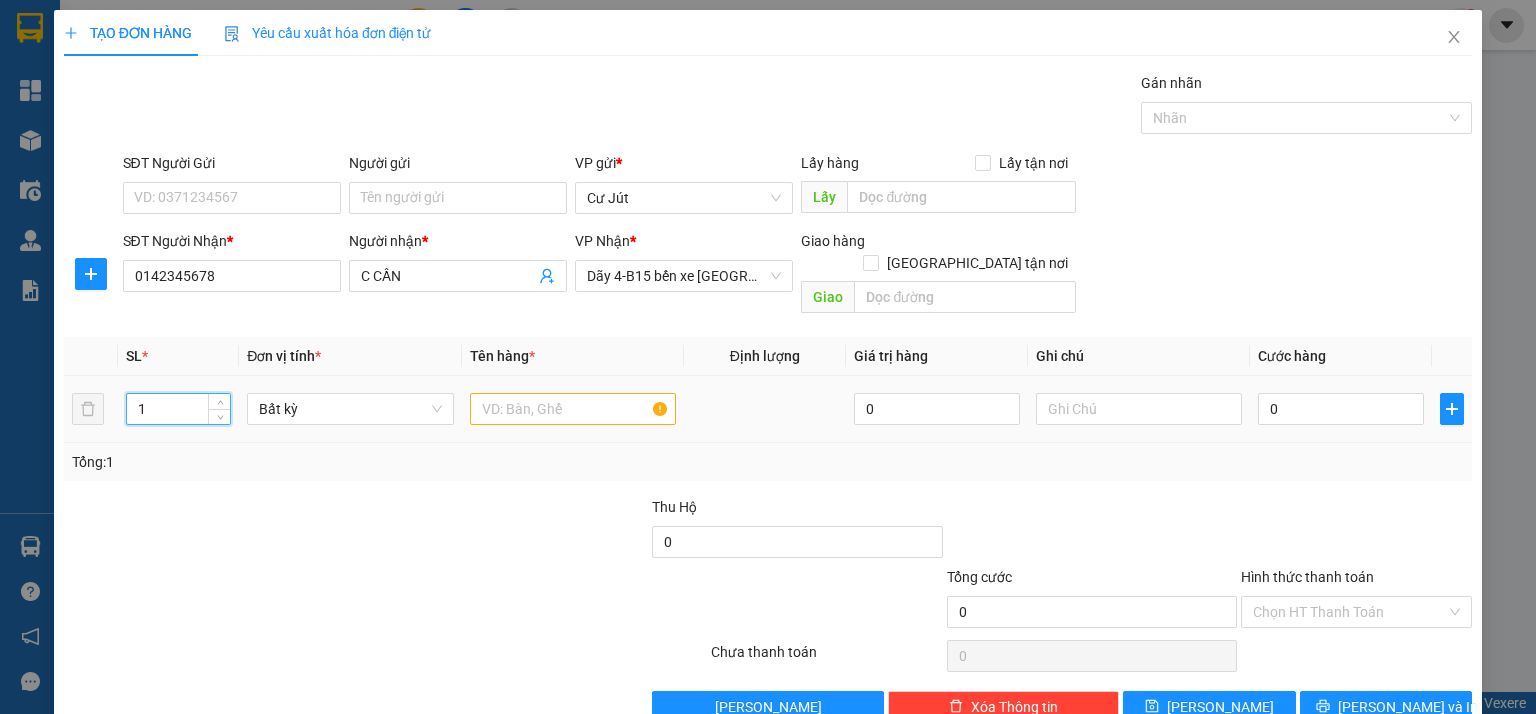click on "1 Bất kỳ 0 0" at bounding box center (768, 409) 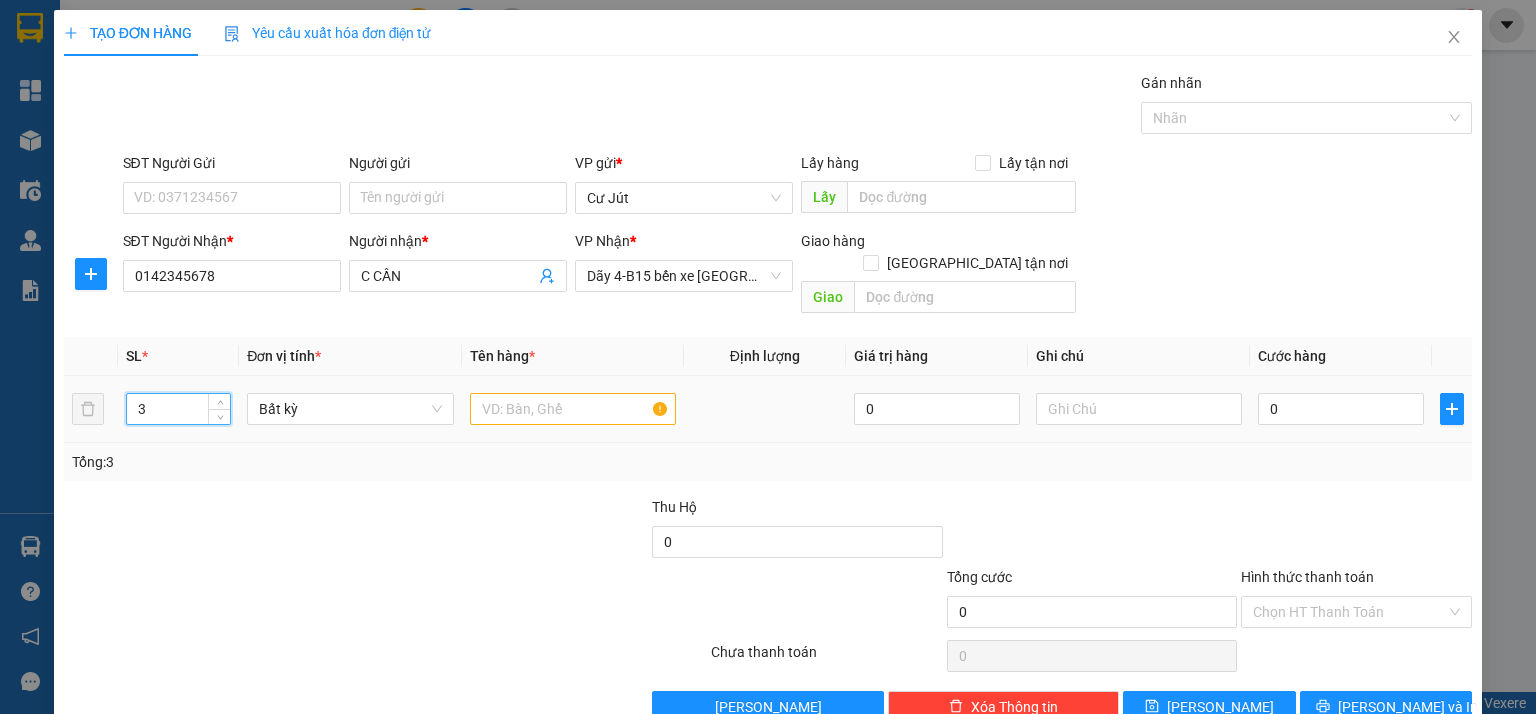 type on "3" 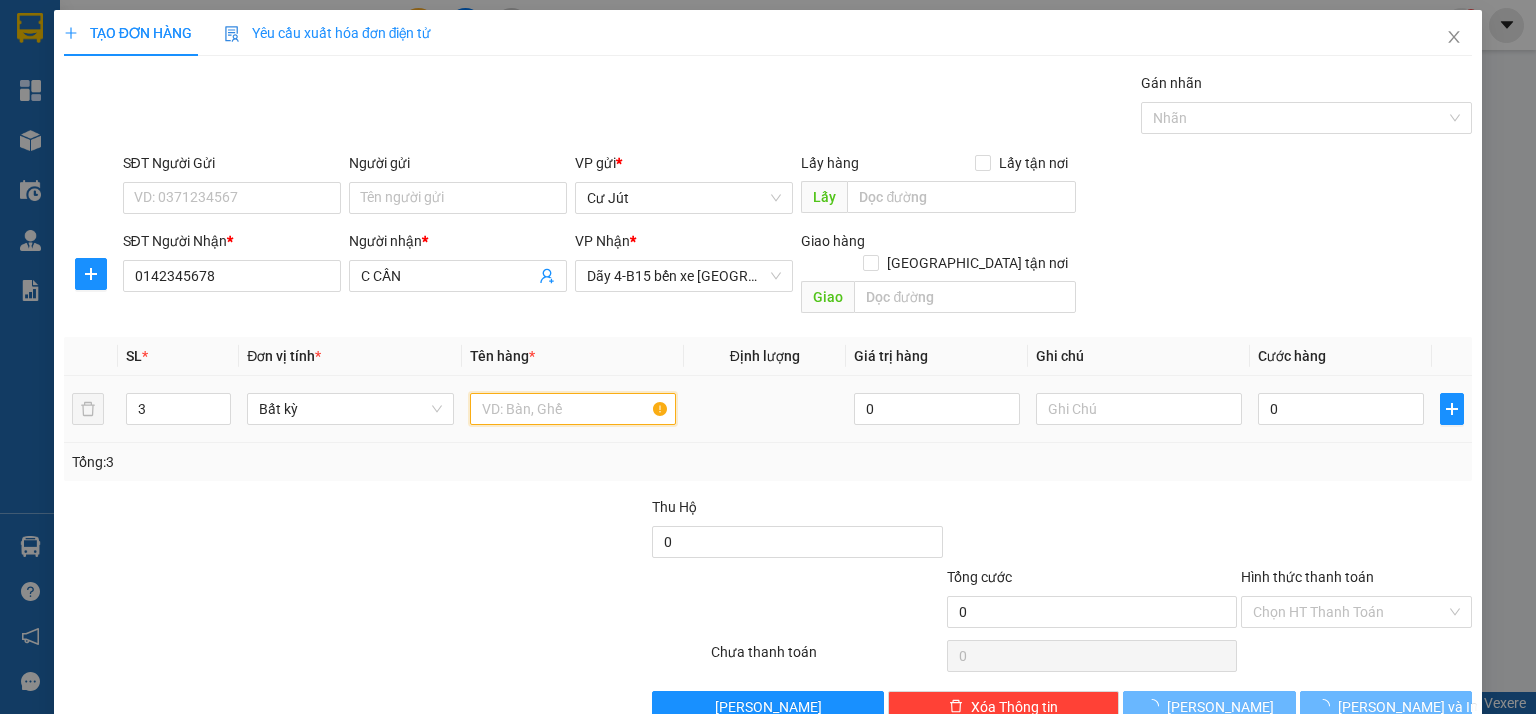 click at bounding box center [573, 409] 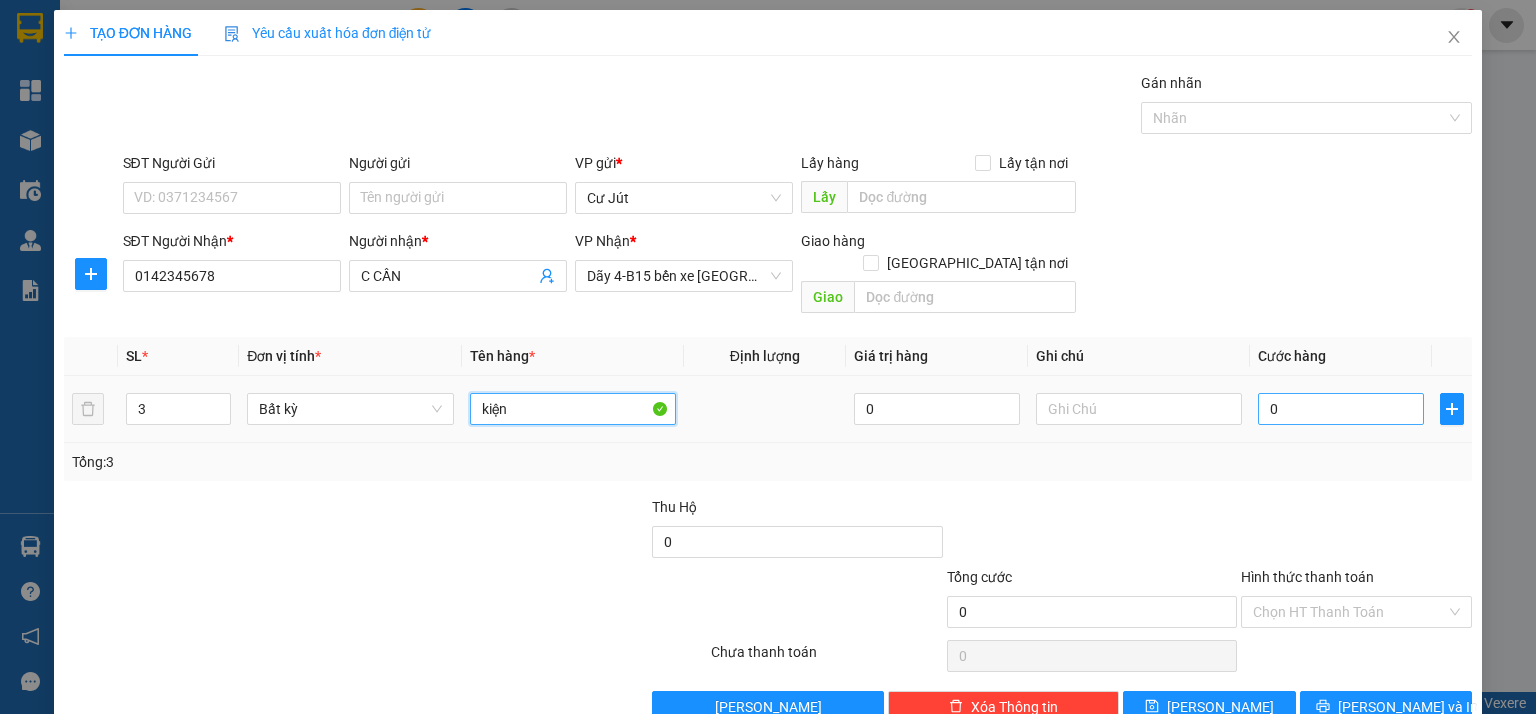 type on "kiện" 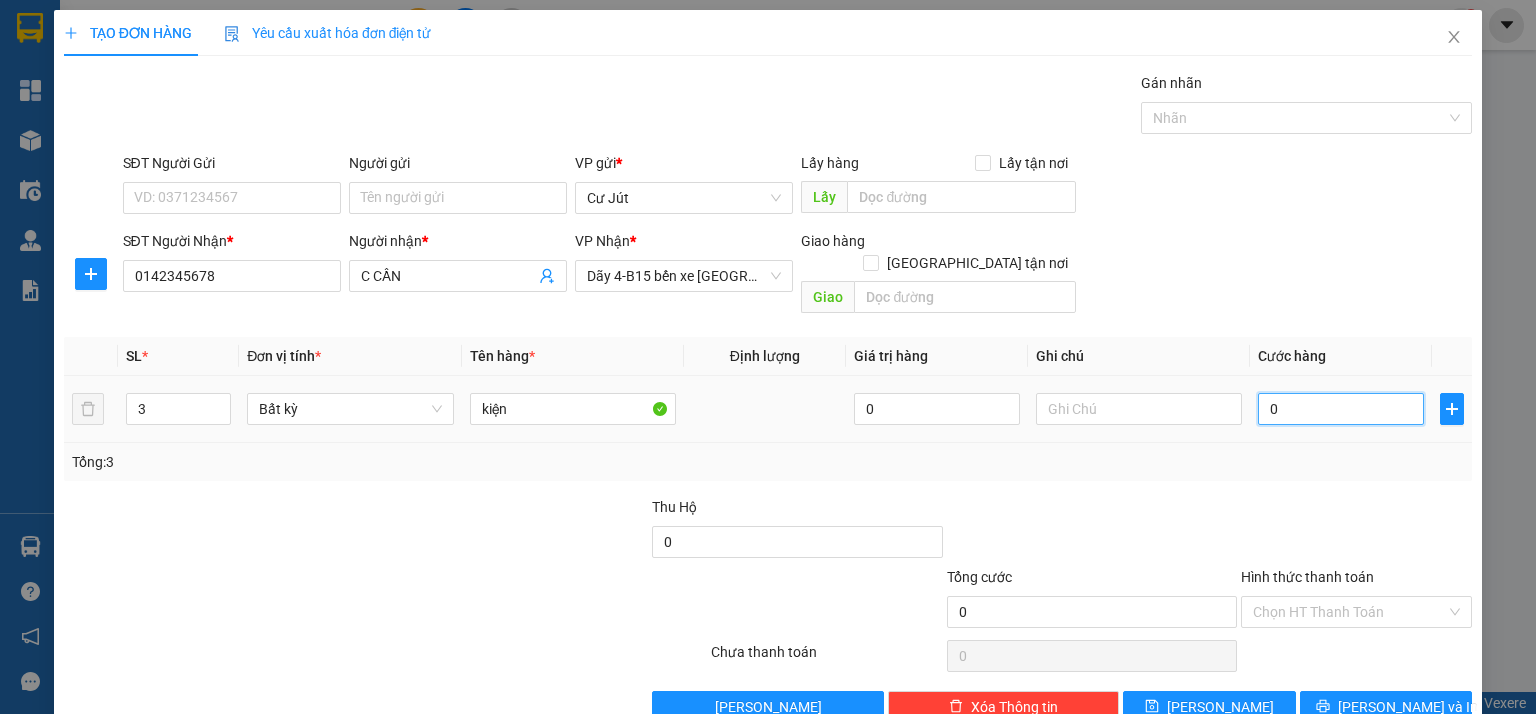 click on "0" at bounding box center [1341, 409] 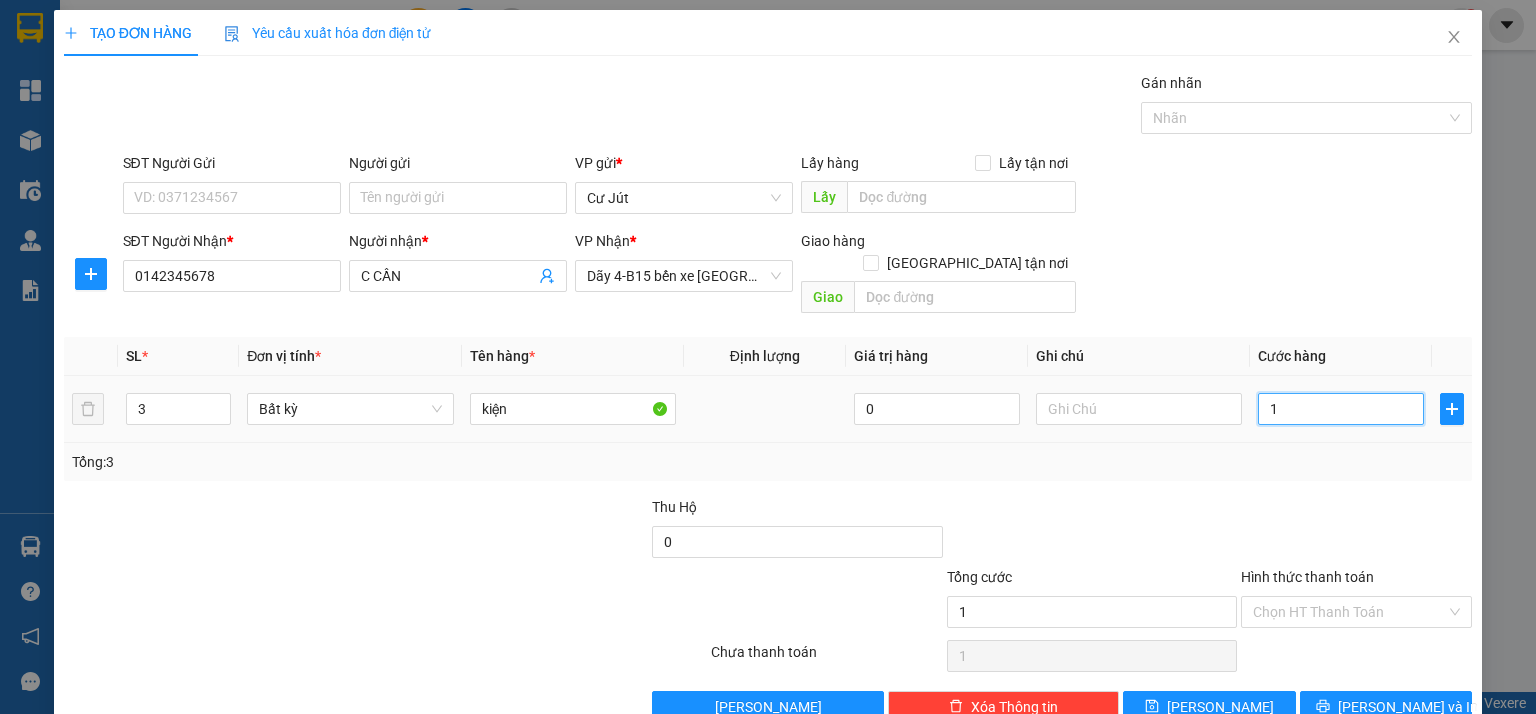 type on "16" 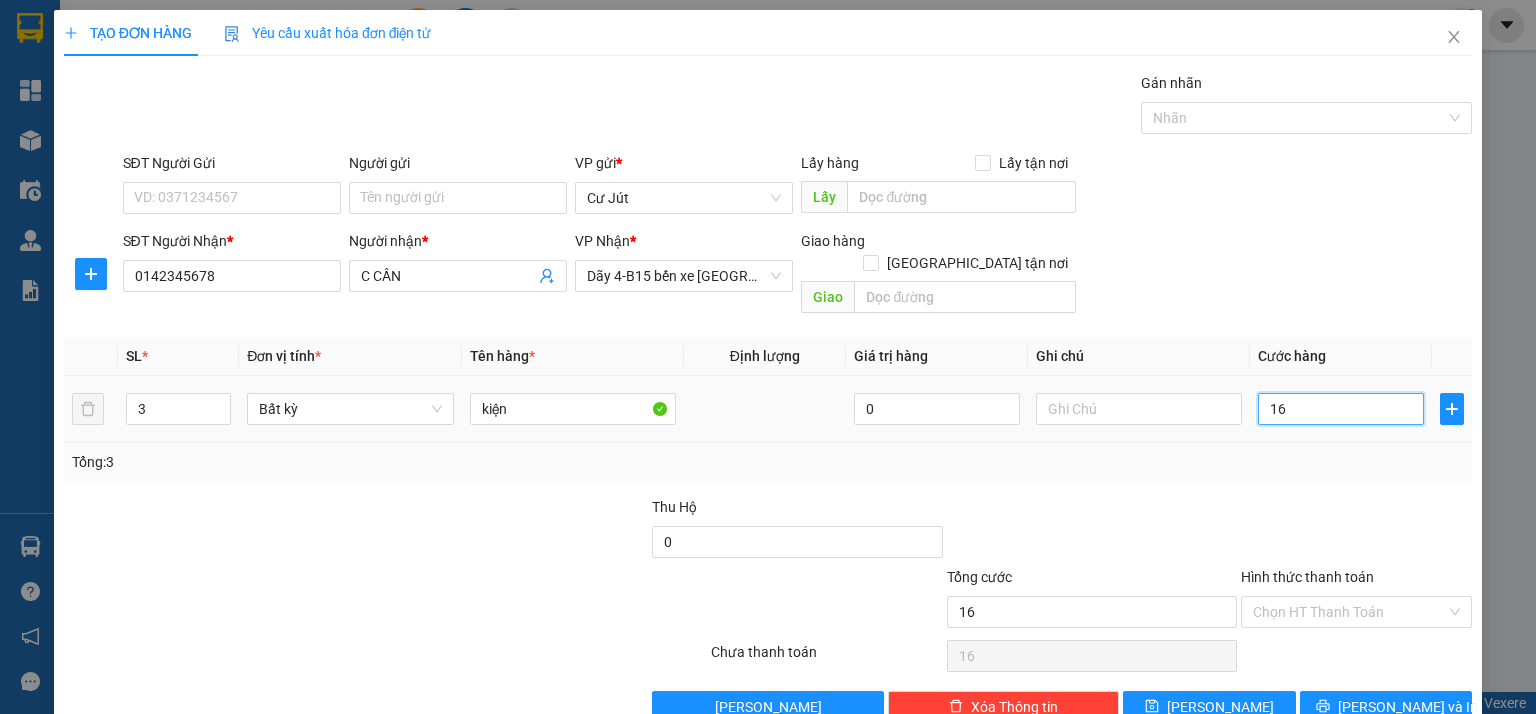 type on "160" 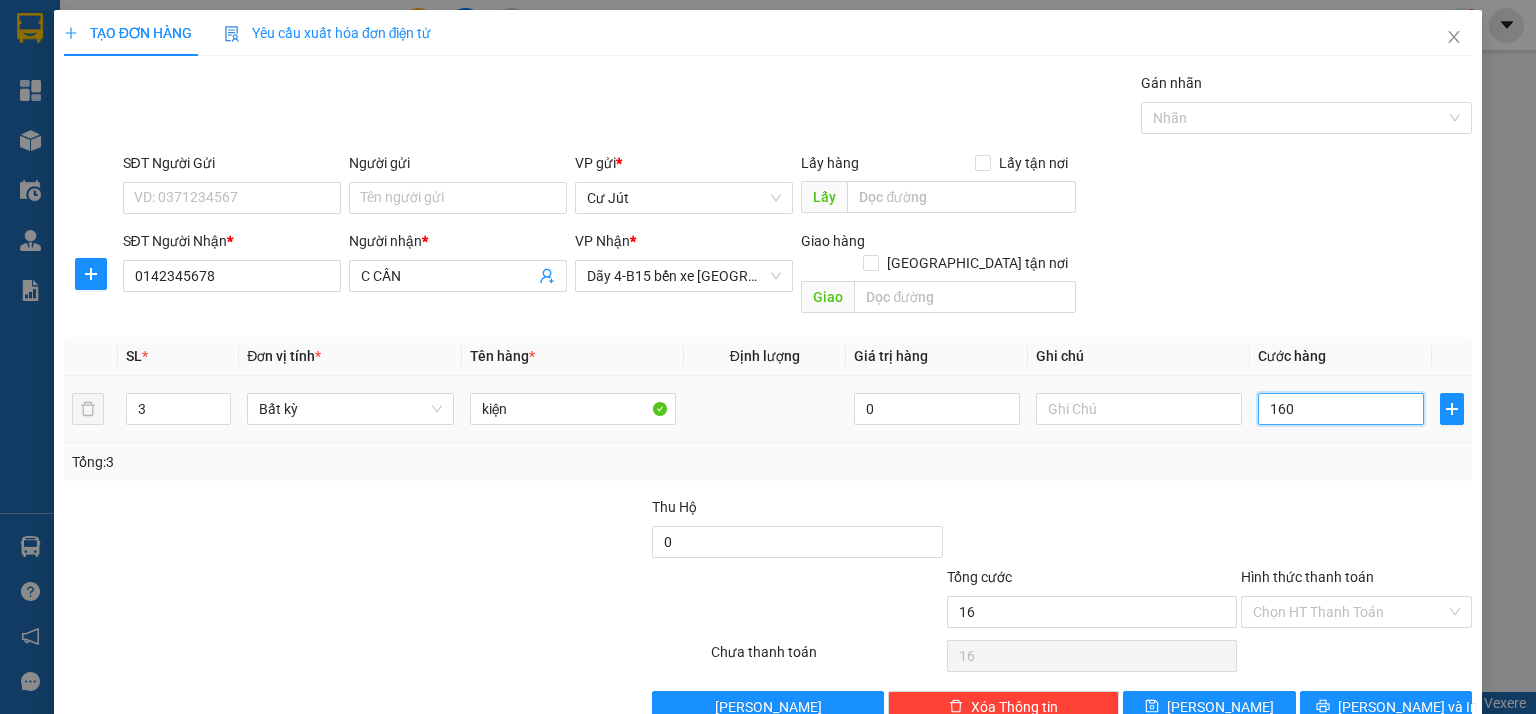 type on "160" 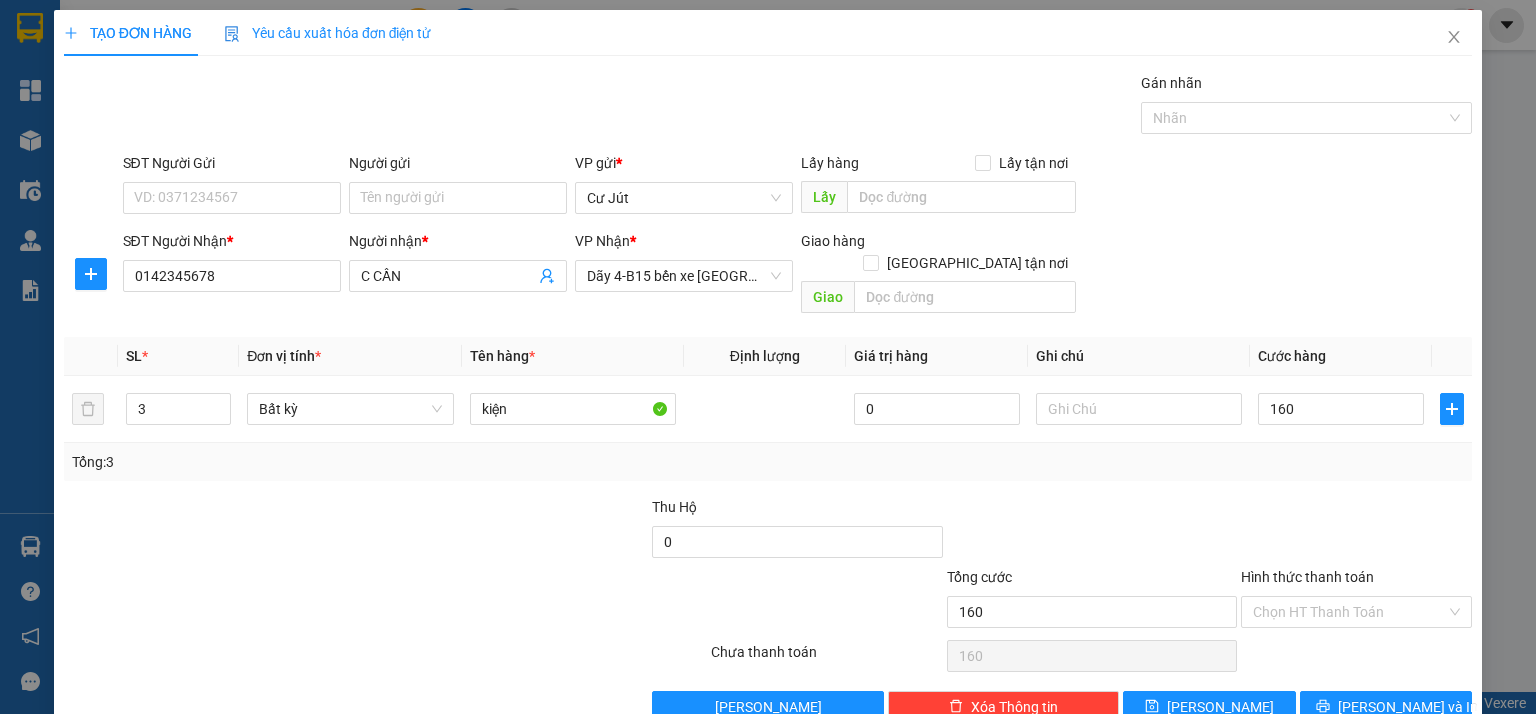 click on "Hình thức thanh toán" at bounding box center [1349, 612] 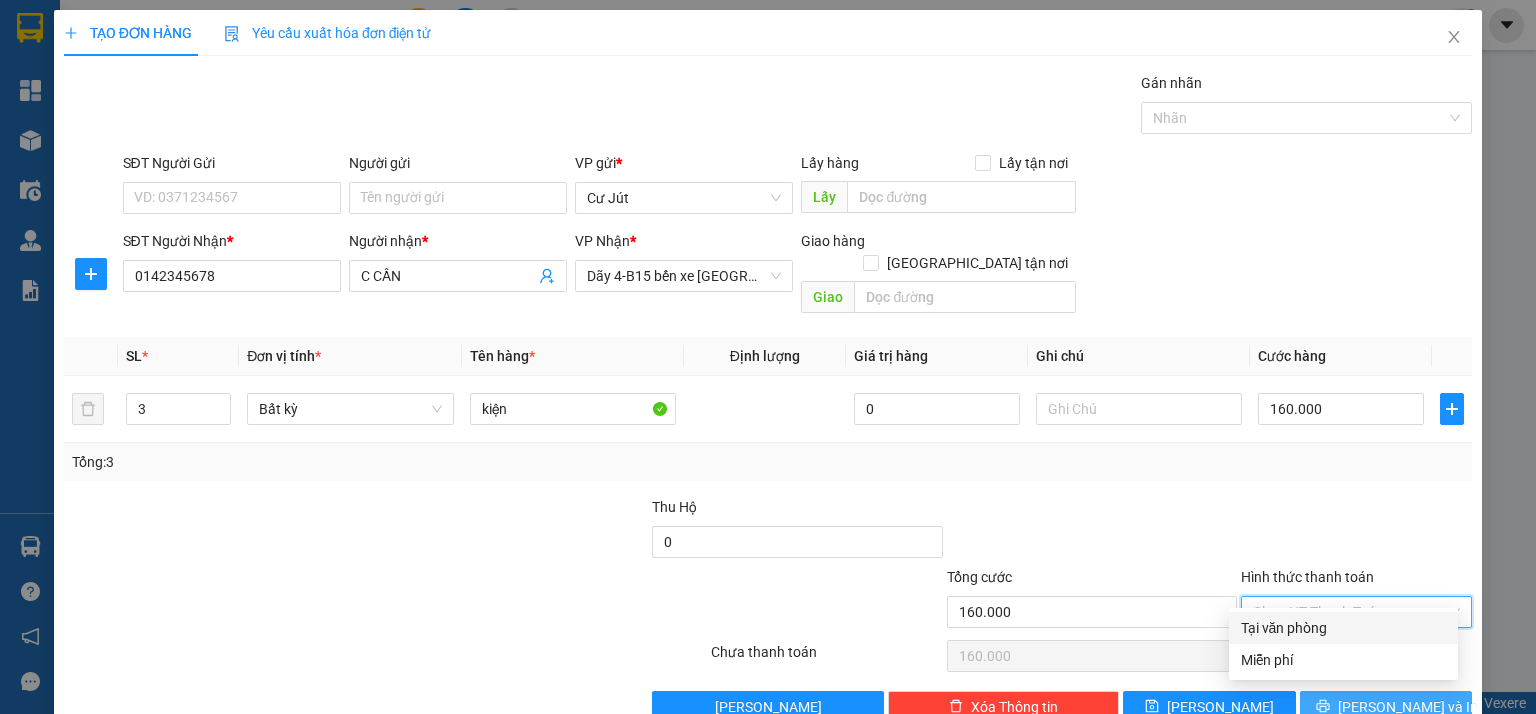 drag, startPoint x: 1286, startPoint y: 623, endPoint x: 1344, endPoint y: 683, distance: 83.450584 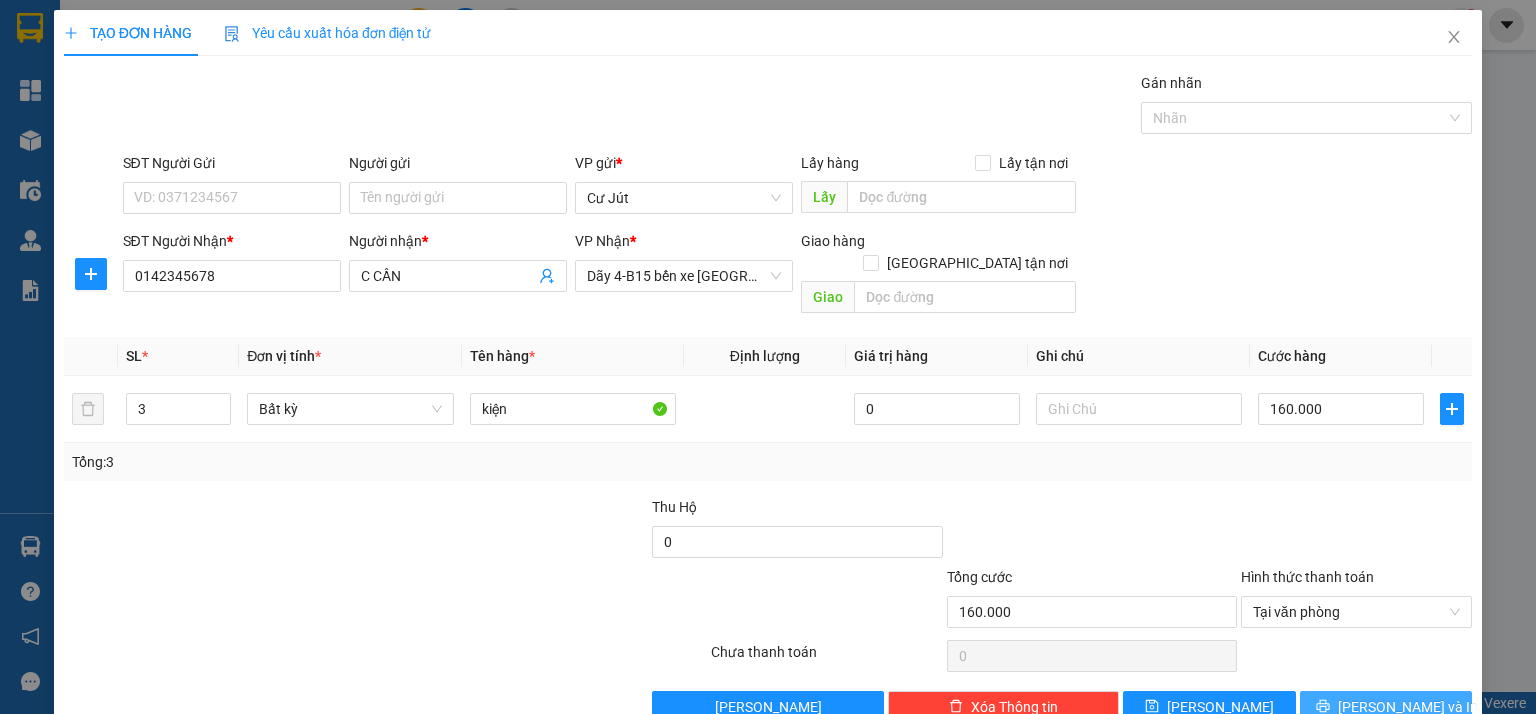 click on "[PERSON_NAME] và In" at bounding box center (1386, 707) 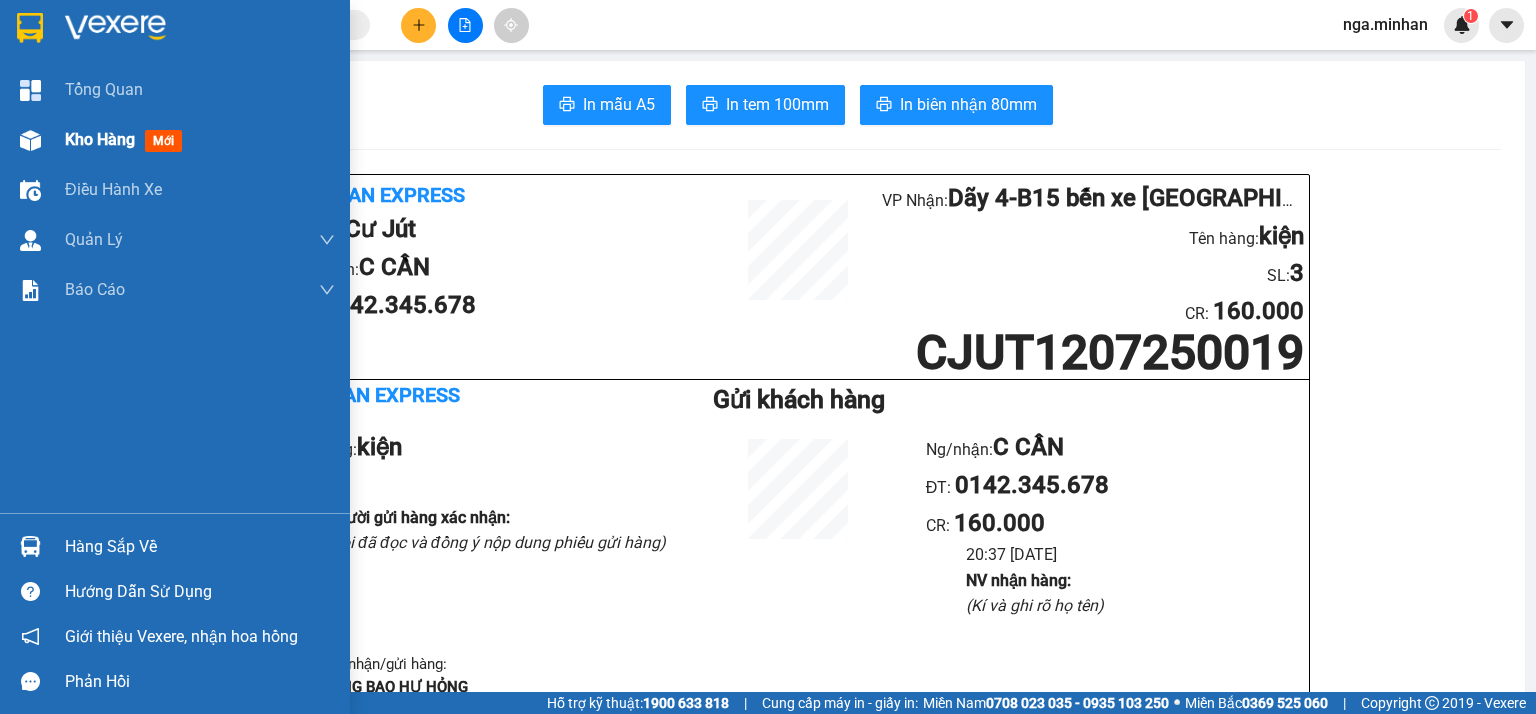 click at bounding box center [30, 140] 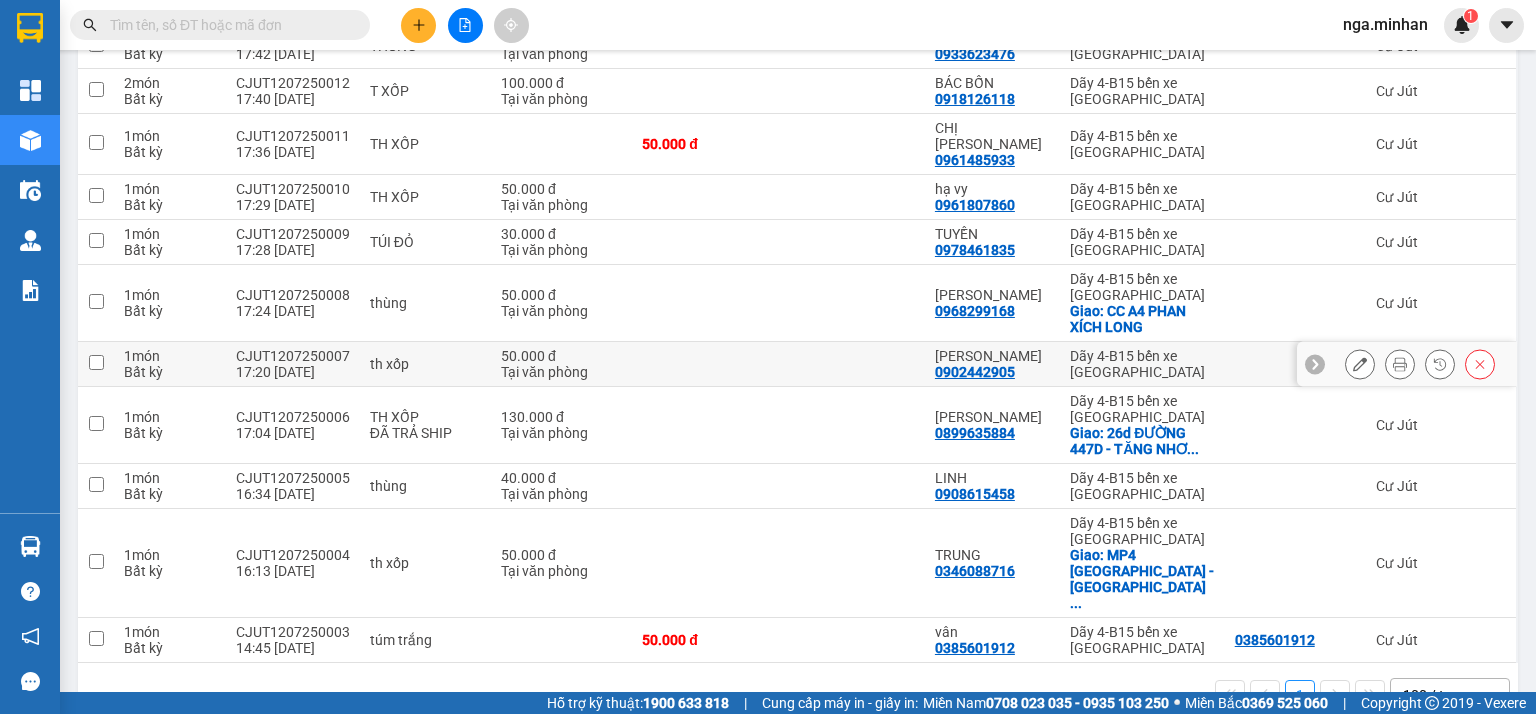 scroll, scrollTop: 0, scrollLeft: 0, axis: both 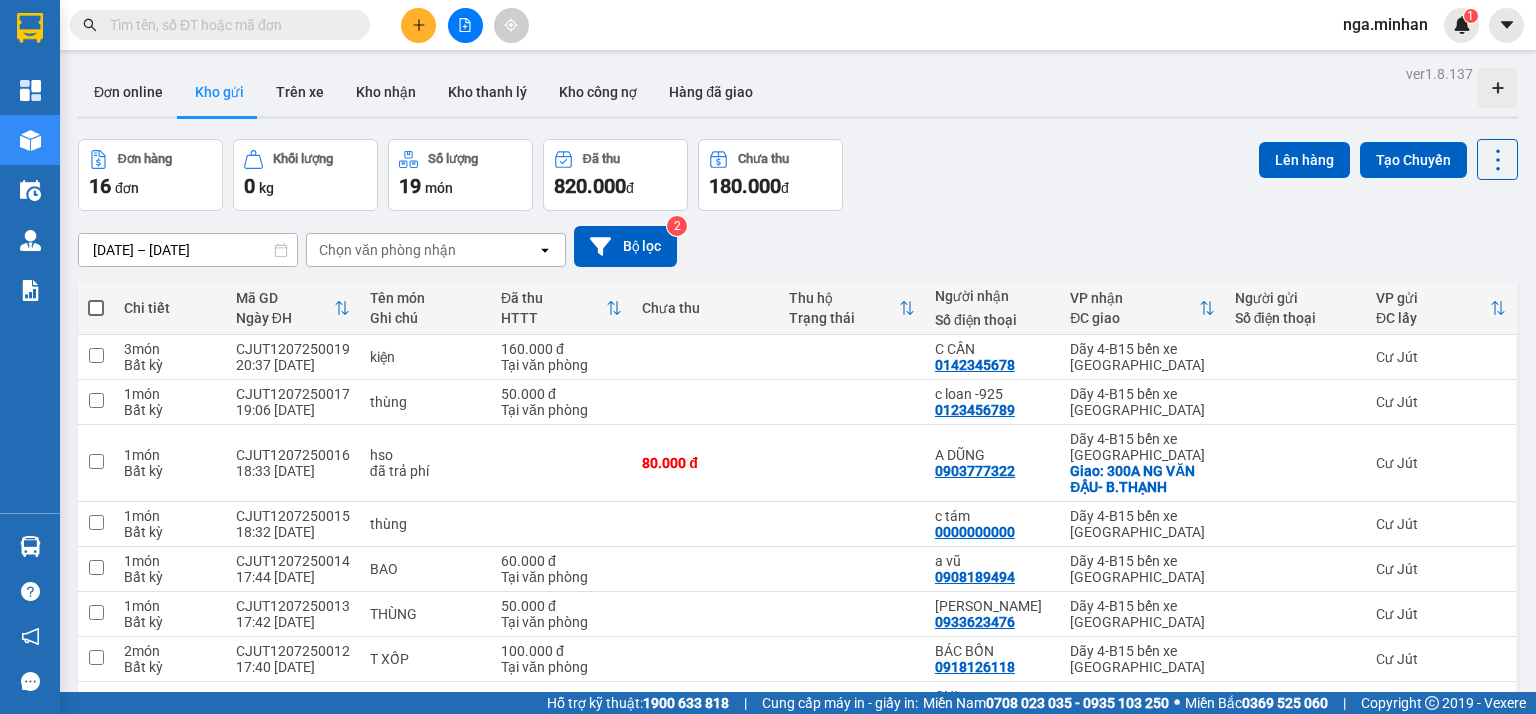 click at bounding box center [96, 308] 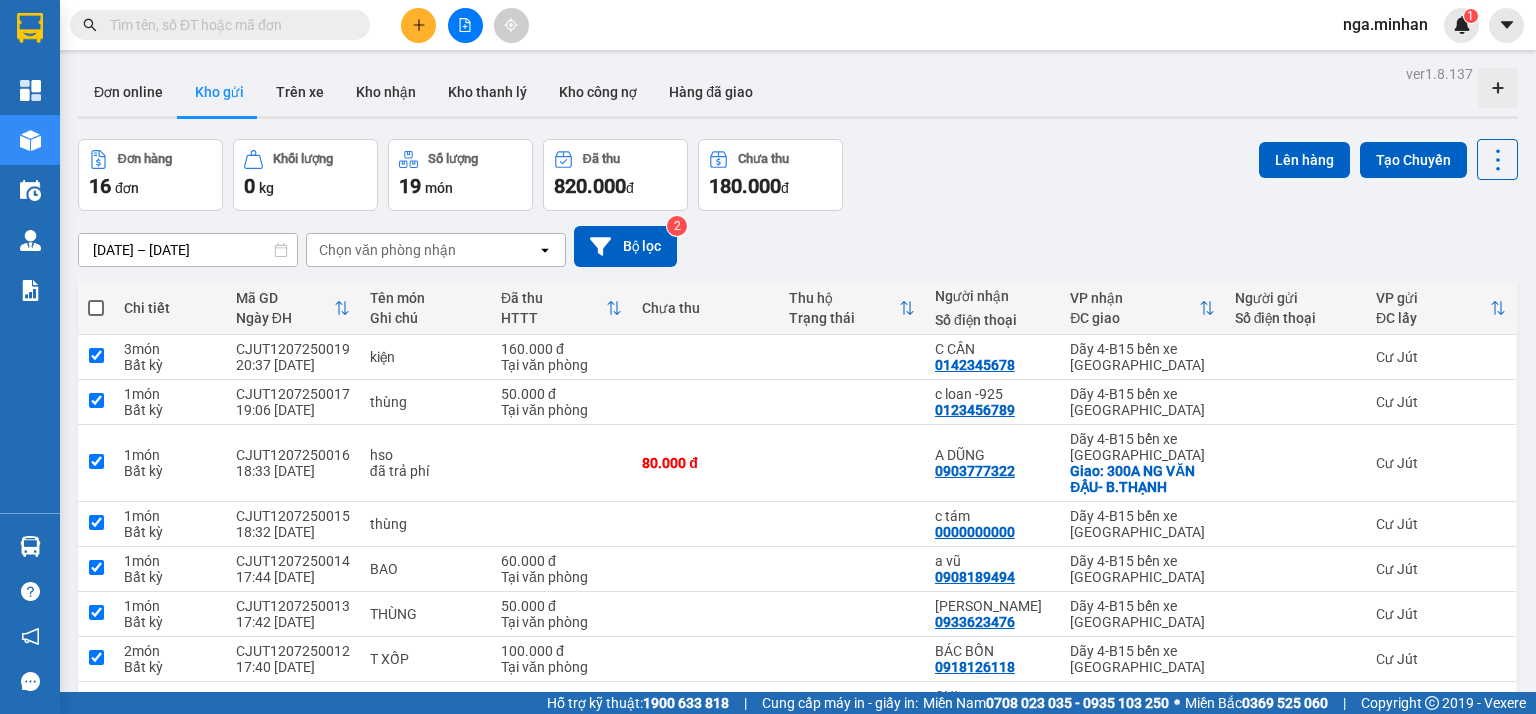 checkbox on "true" 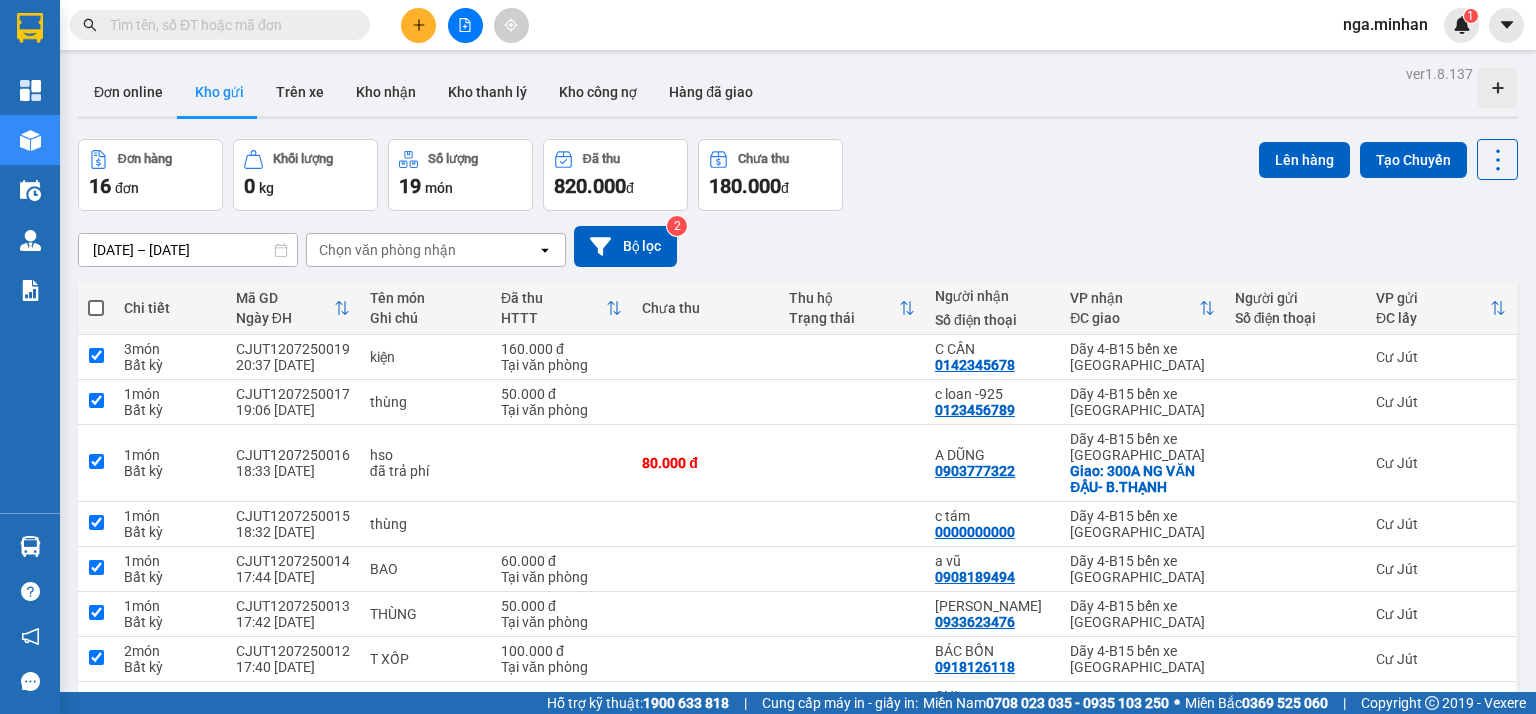 checkbox on "true" 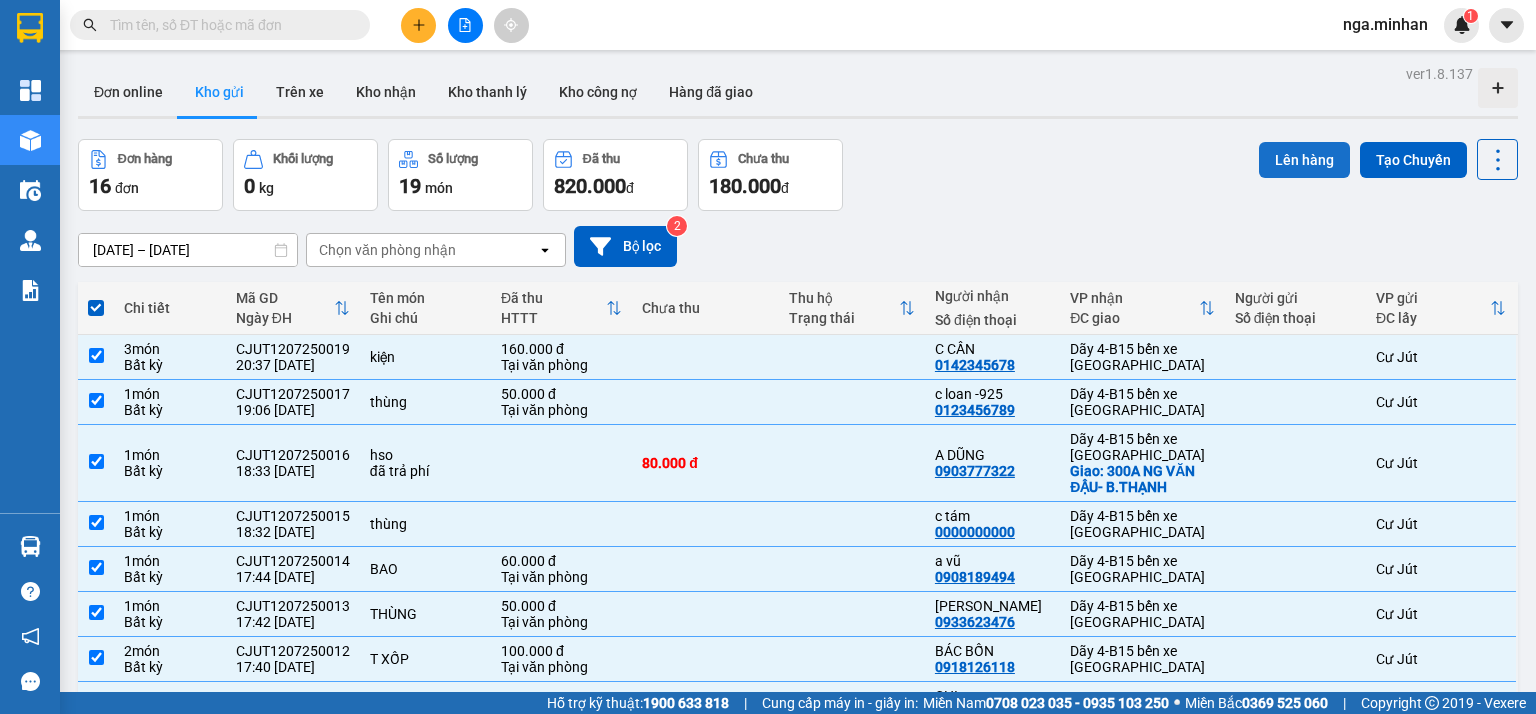 click on "Lên hàng" at bounding box center [1304, 160] 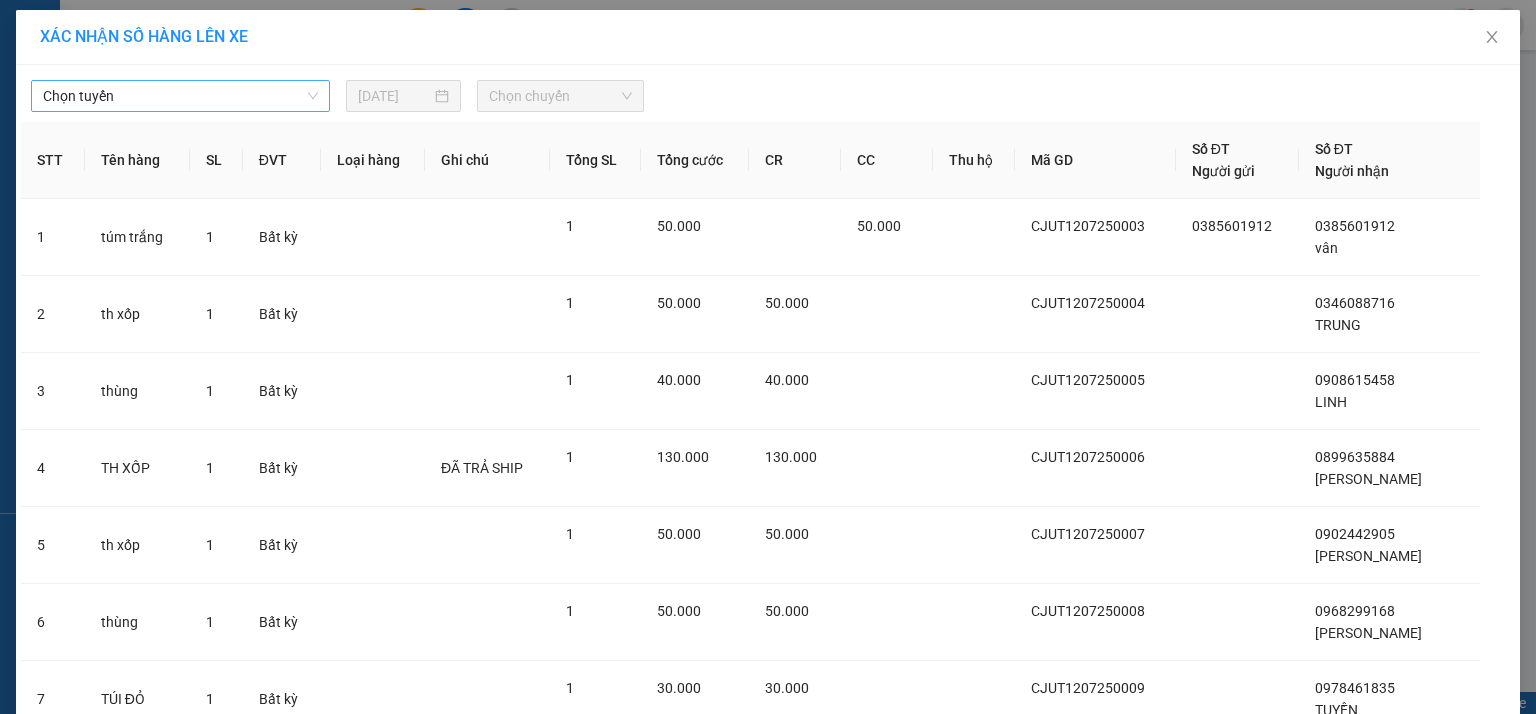 click on "Chọn tuyến" at bounding box center [180, 96] 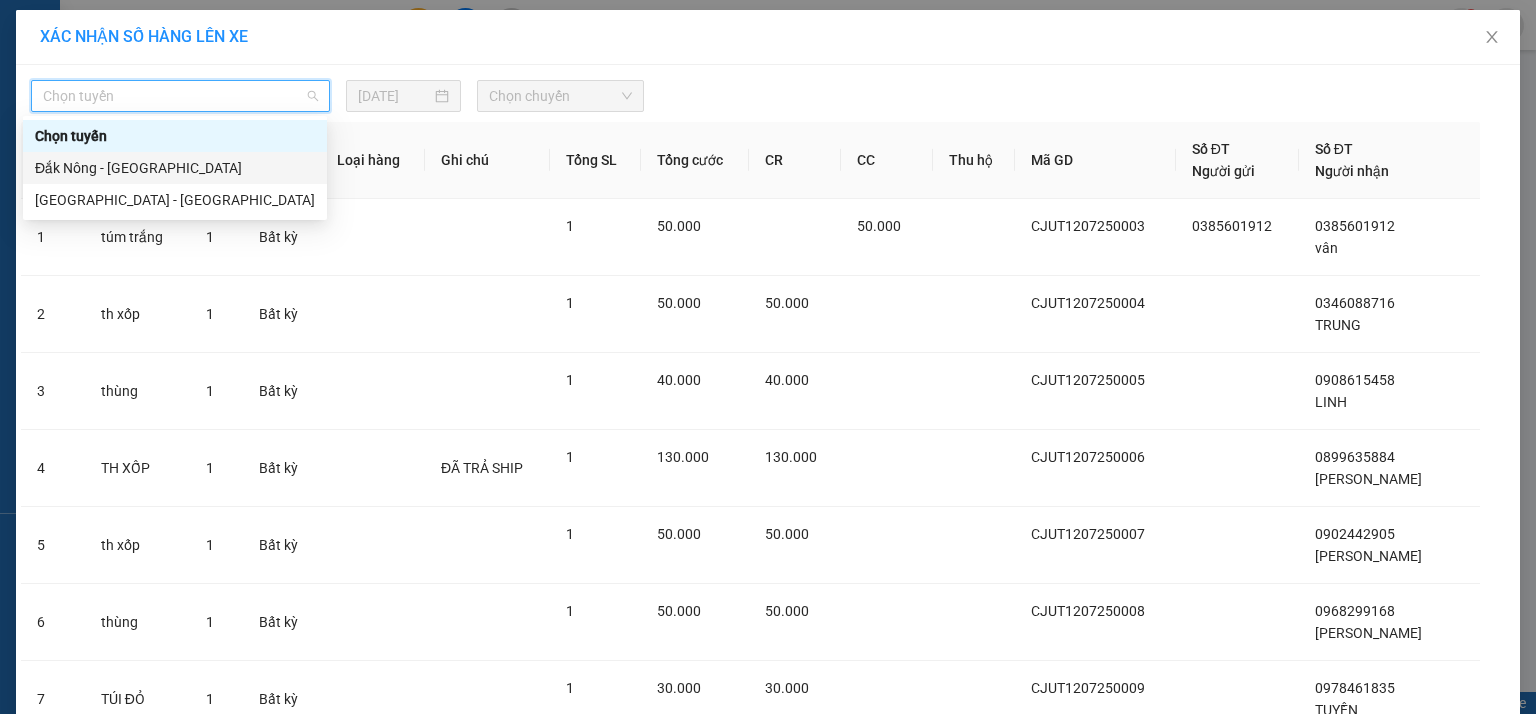 drag, startPoint x: 140, startPoint y: 166, endPoint x: 224, endPoint y: 161, distance: 84.14868 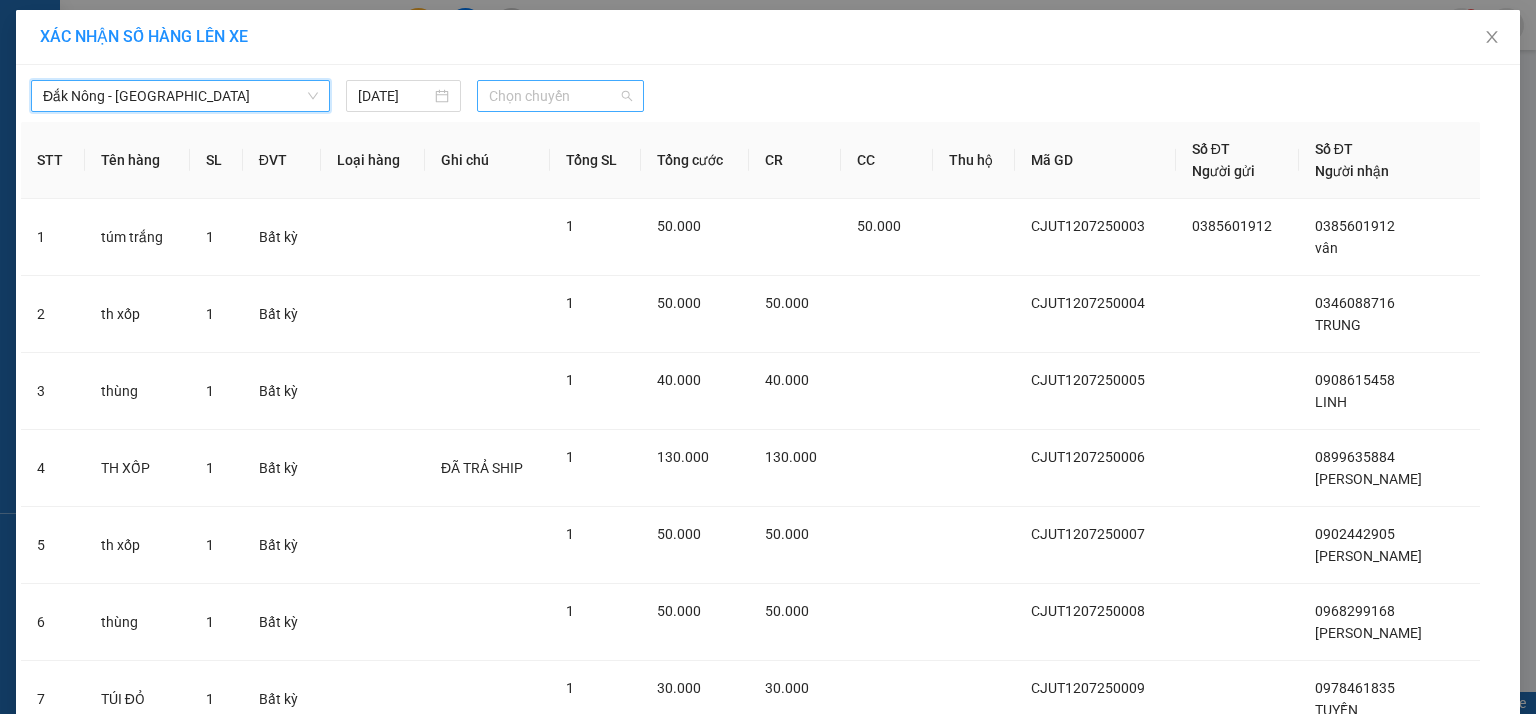click on "Chọn chuyến" at bounding box center (561, 96) 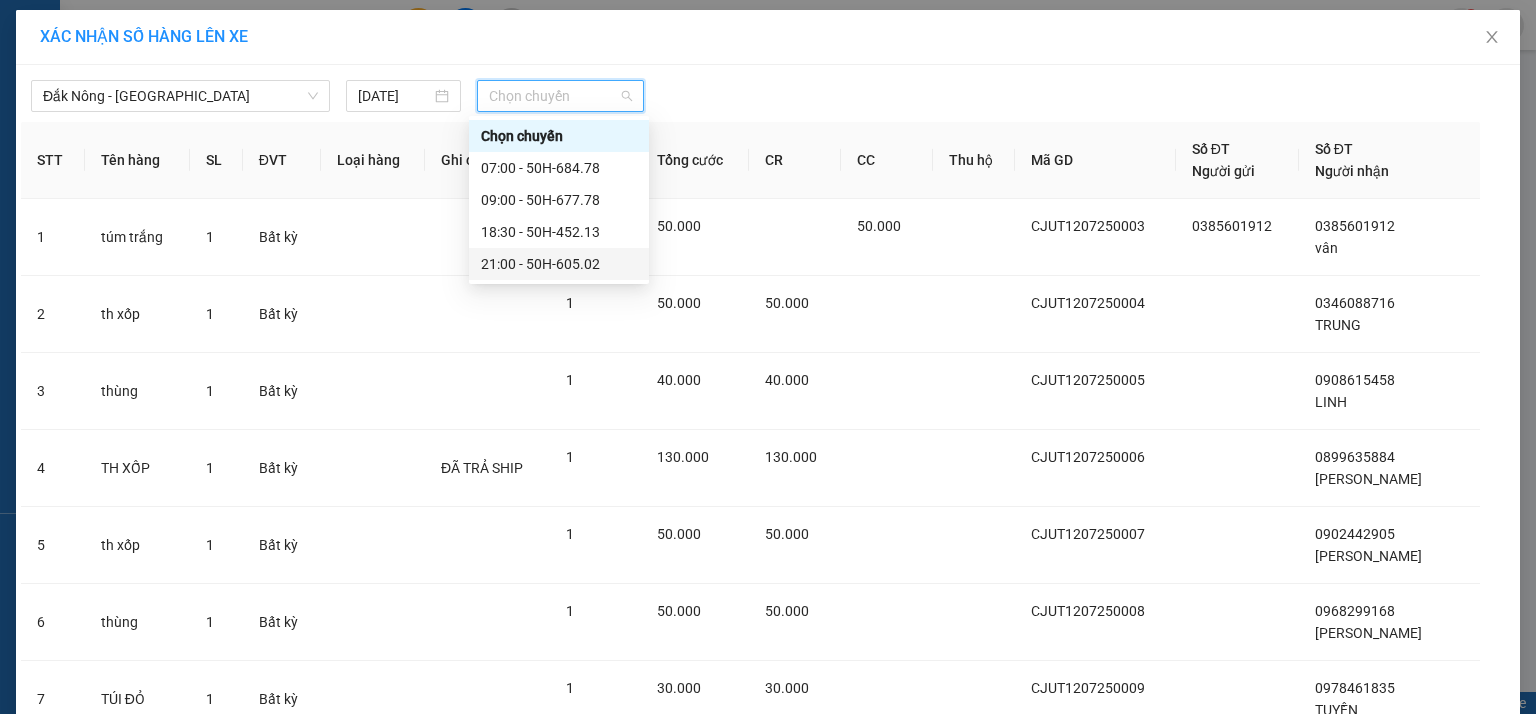 click on "21:00     - 50H-605.02" at bounding box center [559, 264] 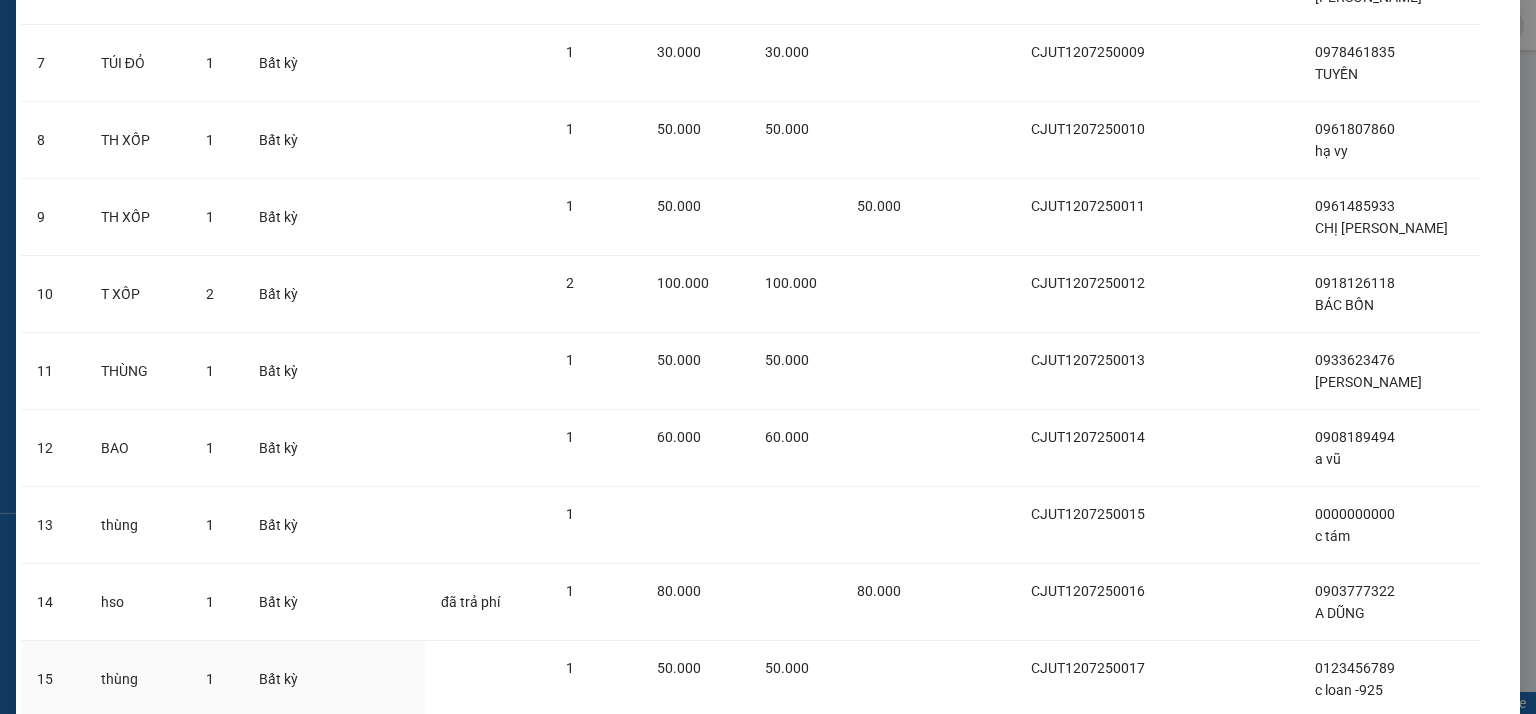 scroll, scrollTop: 872, scrollLeft: 0, axis: vertical 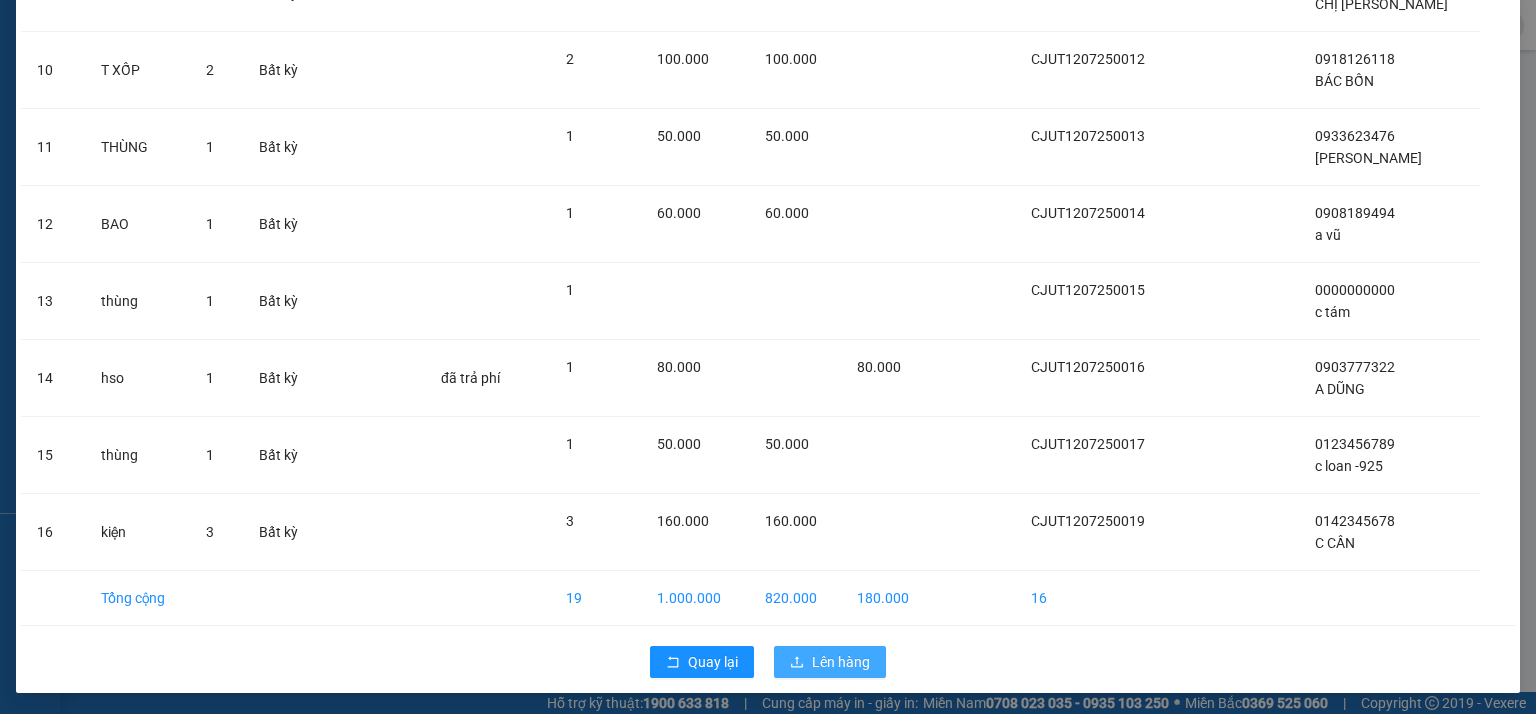 click on "Lên hàng" at bounding box center (841, 662) 